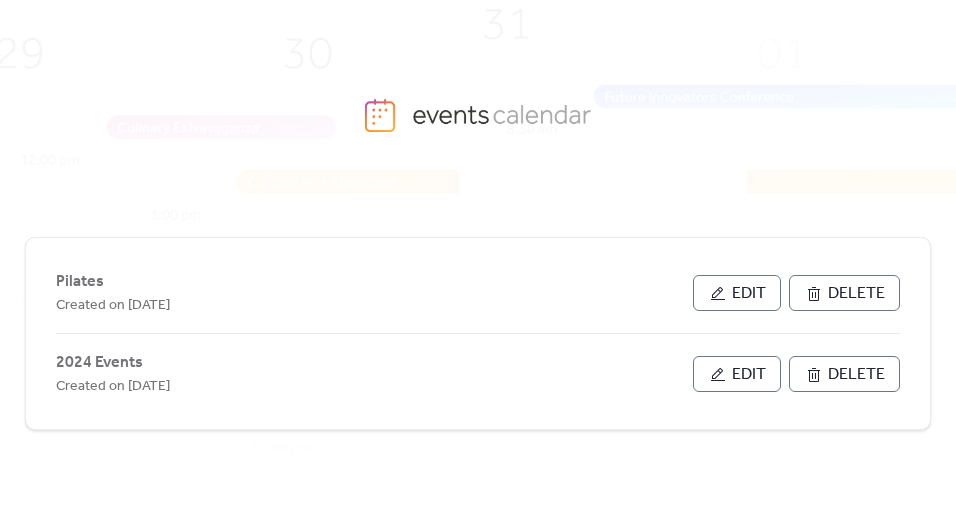 scroll, scrollTop: 0, scrollLeft: 0, axis: both 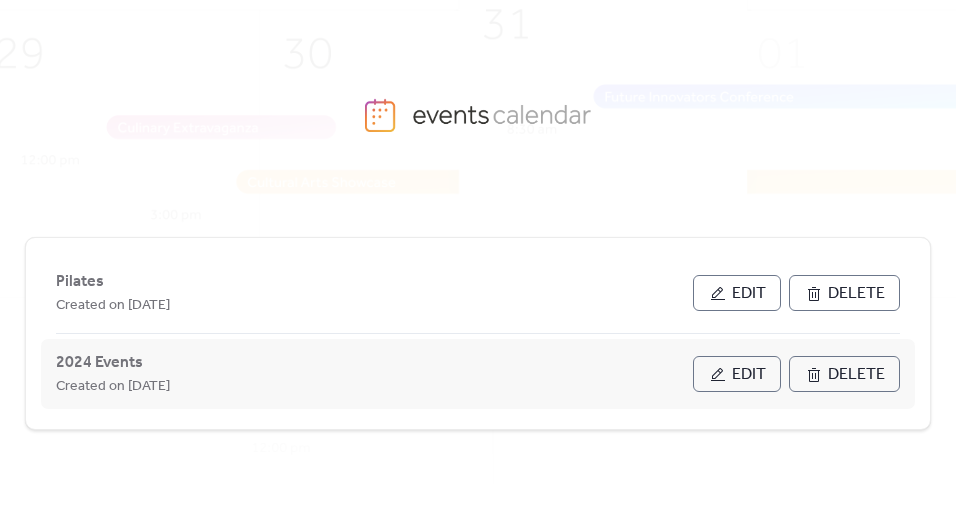 click on "Edit" at bounding box center (737, 374) 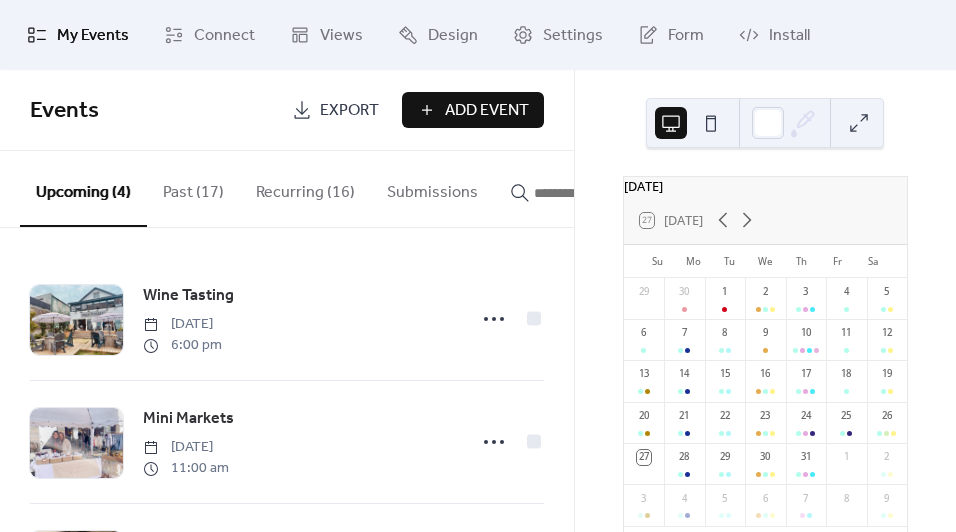 click on "Recurring (16)" at bounding box center (305, 188) 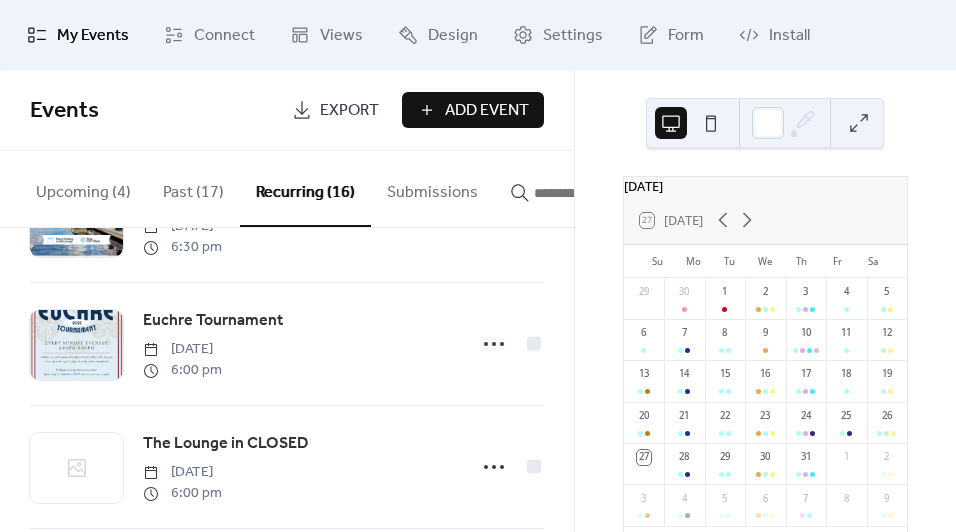 scroll, scrollTop: 1219, scrollLeft: 0, axis: vertical 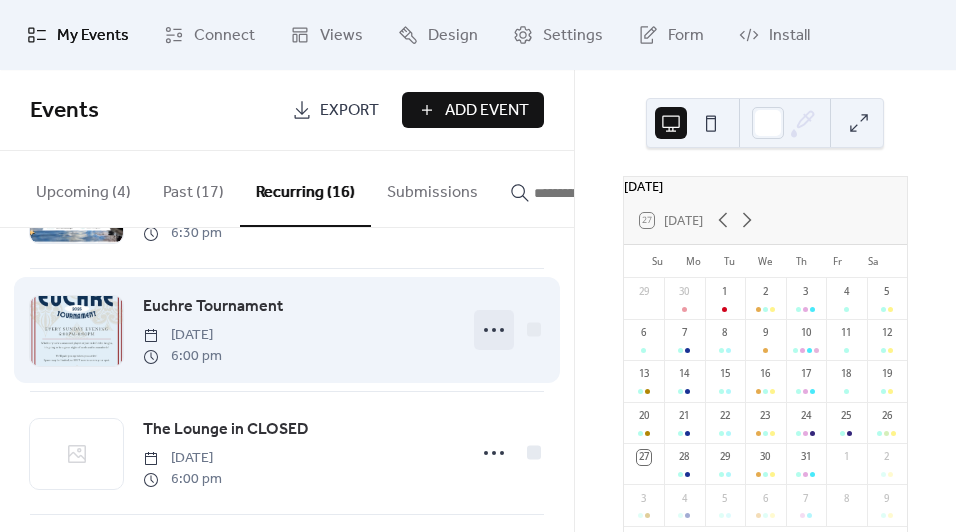 click 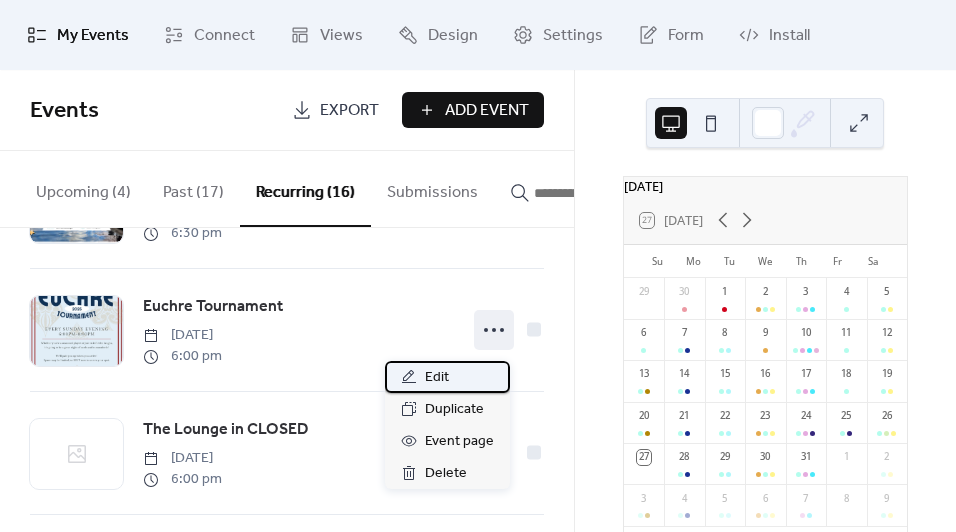 click on "Edit" at bounding box center (447, 377) 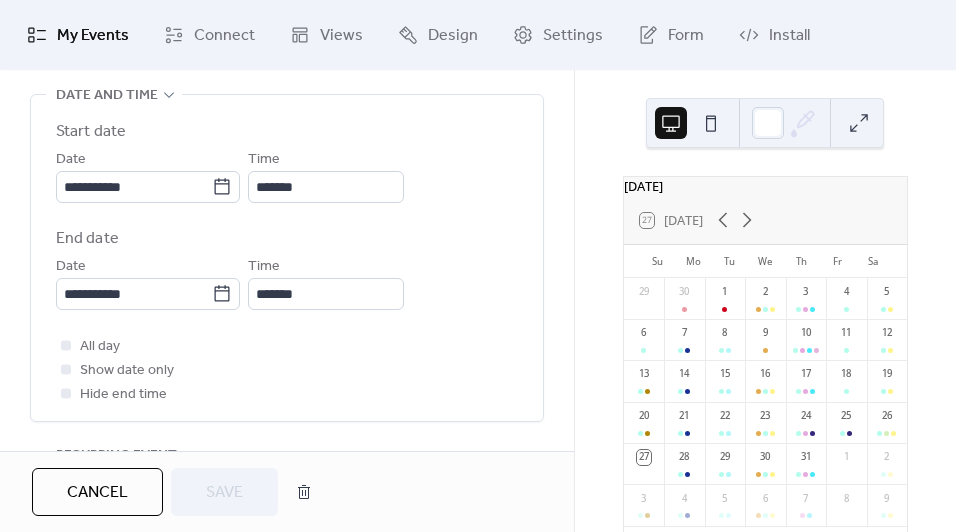 scroll, scrollTop: 670, scrollLeft: 0, axis: vertical 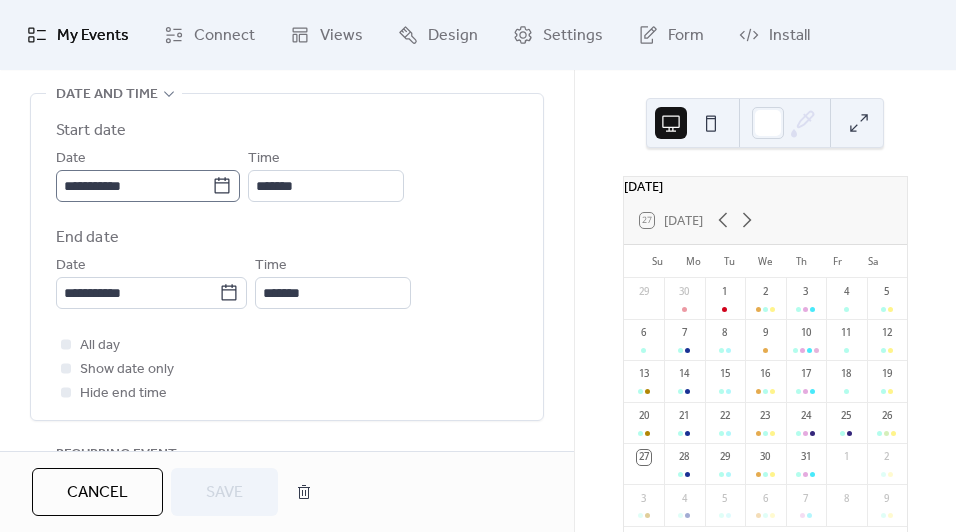 click 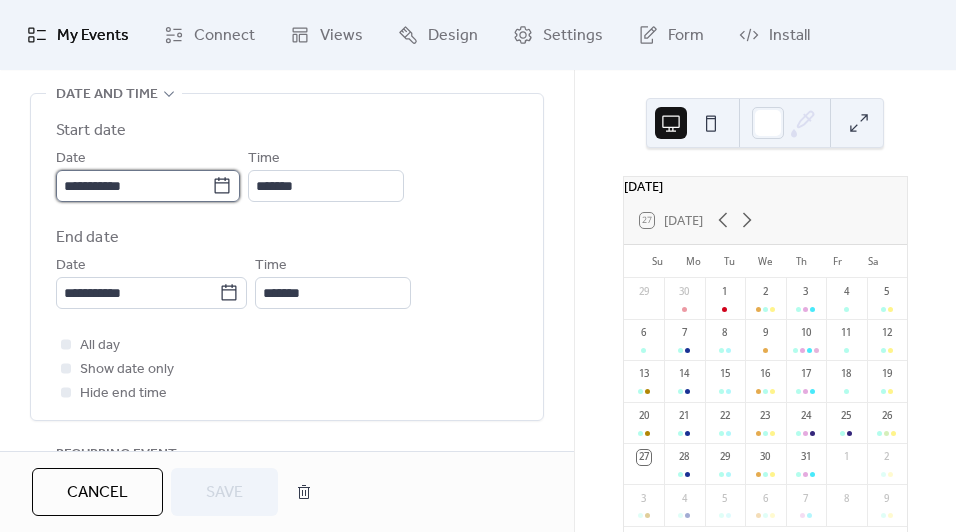 click on "**********" at bounding box center (134, 186) 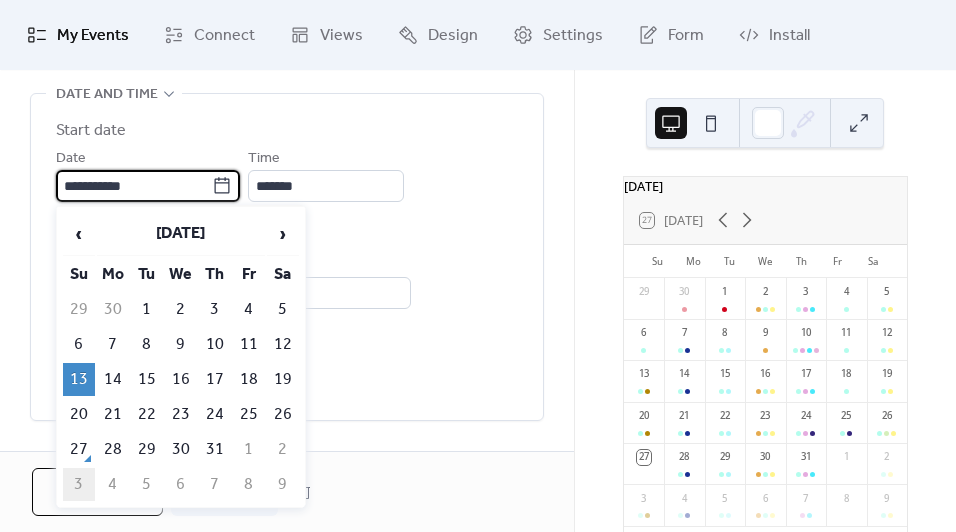 click on "3" at bounding box center (79, 484) 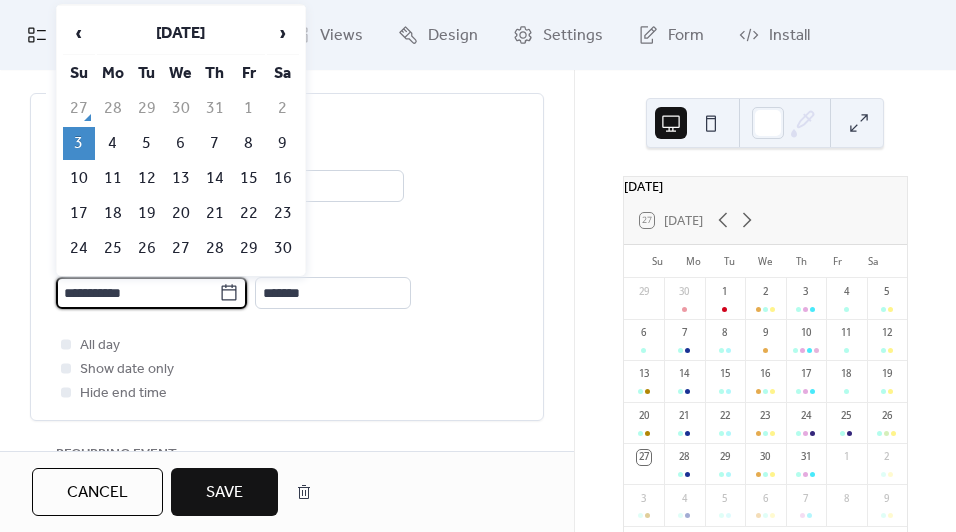 click on "**********" at bounding box center [137, 293] 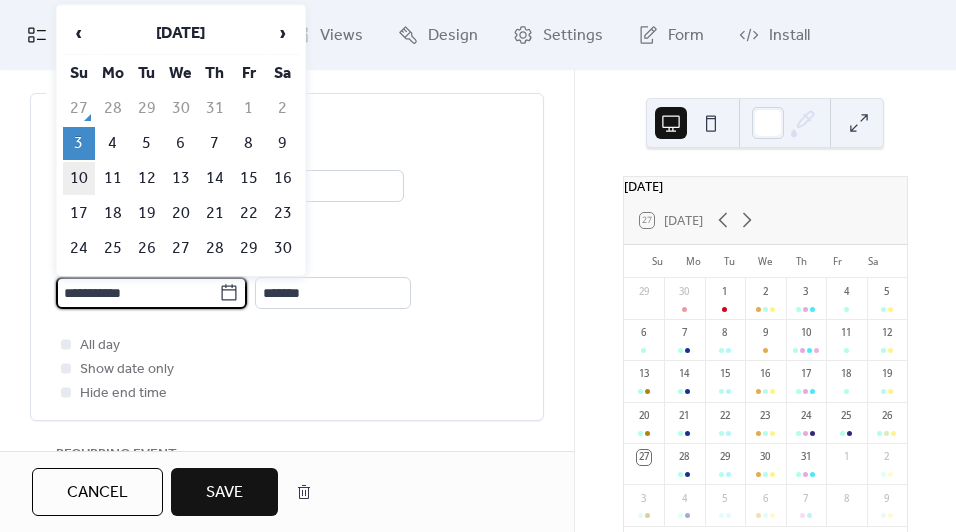 click on "10" at bounding box center [79, 178] 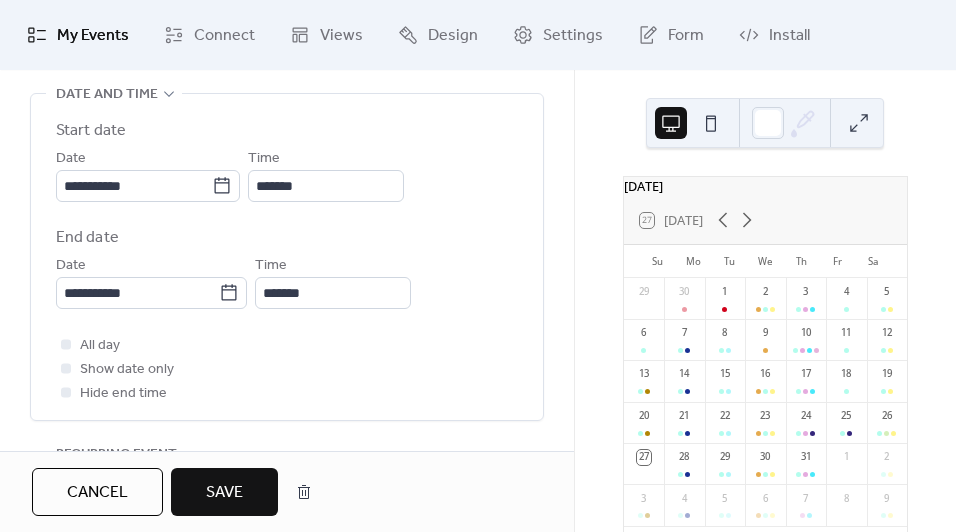 scroll, scrollTop: 0, scrollLeft: 0, axis: both 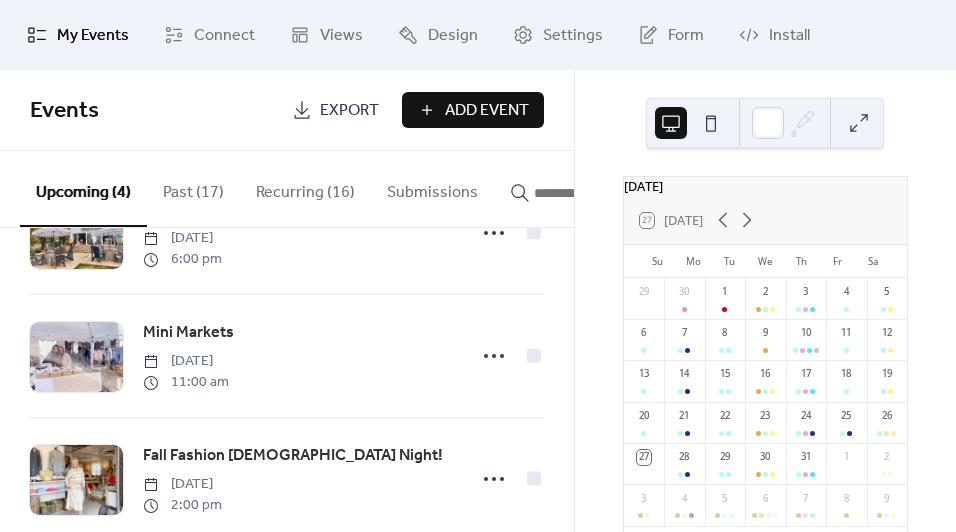 click on "Recurring (16)" at bounding box center [305, 188] 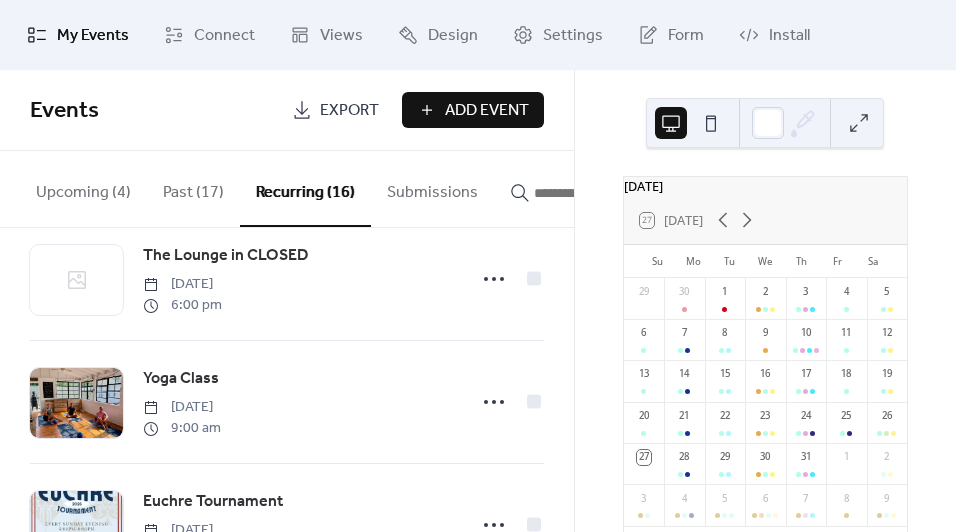 scroll, scrollTop: 1239, scrollLeft: 0, axis: vertical 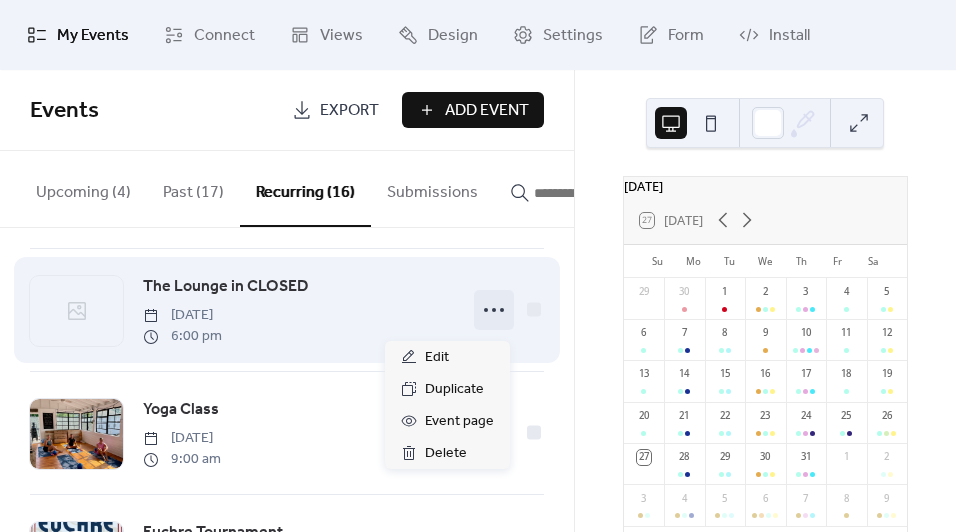 click 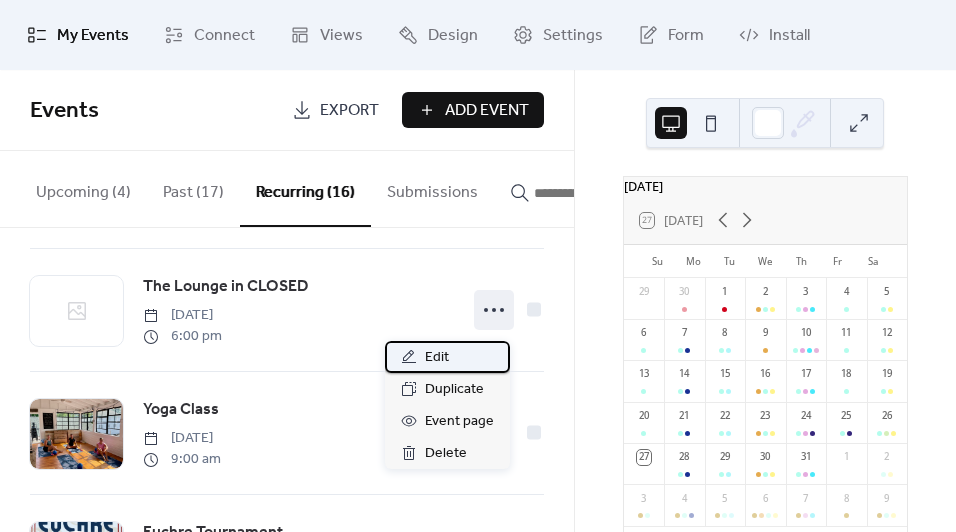 click on "Edit" at bounding box center [447, 357] 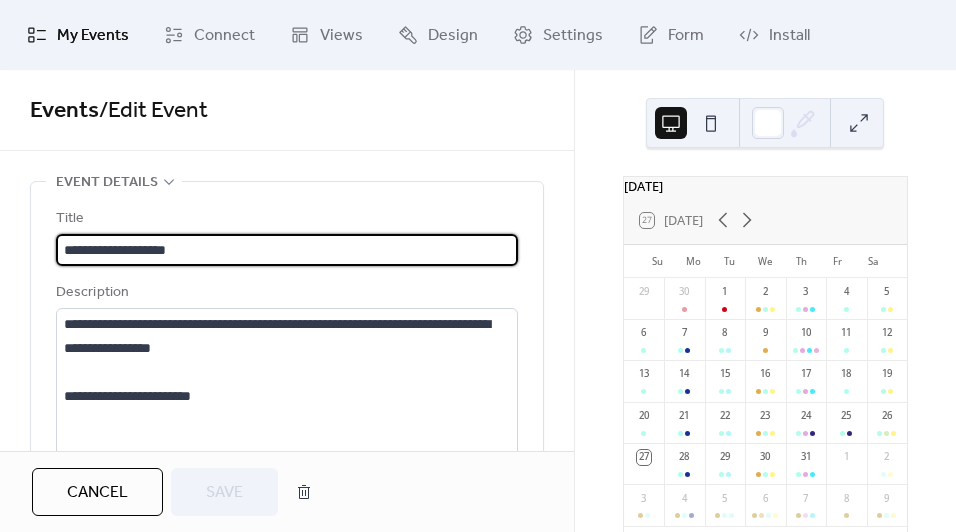 scroll, scrollTop: 0, scrollLeft: 0, axis: both 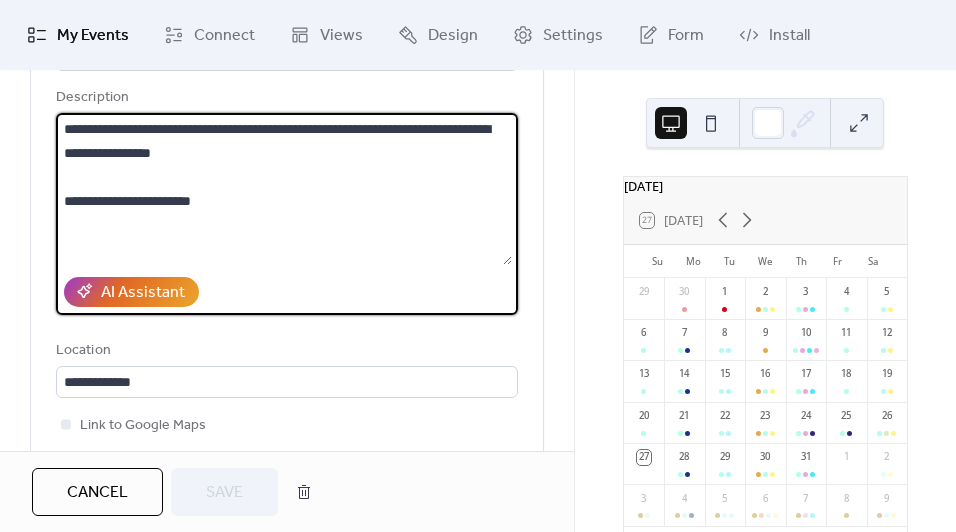 drag, startPoint x: 239, startPoint y: 154, endPoint x: 61, endPoint y: 128, distance: 179.88885 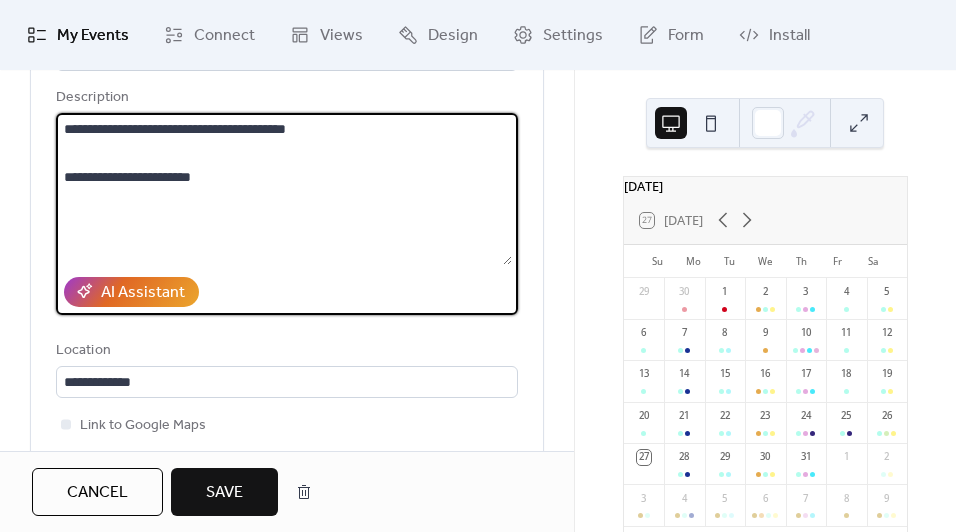 drag, startPoint x: 354, startPoint y: 132, endPoint x: 272, endPoint y: 129, distance: 82.05486 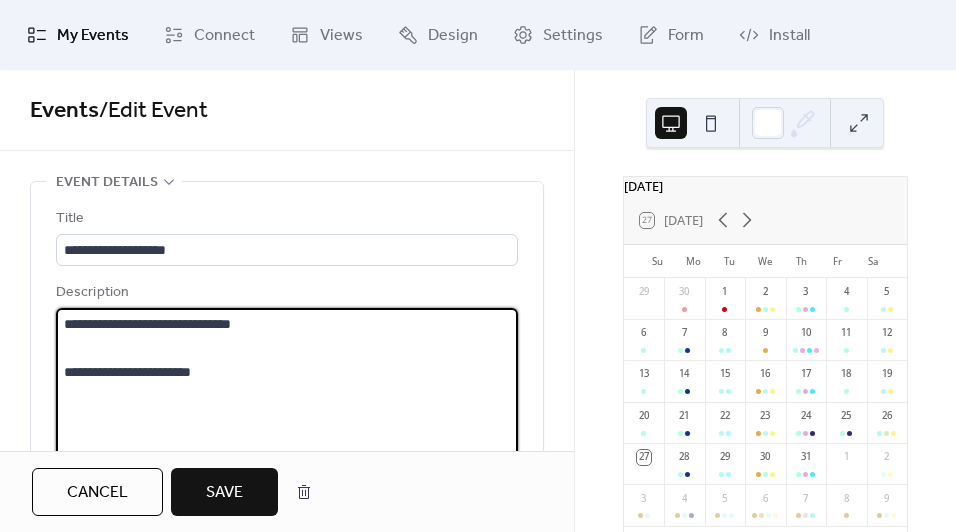 scroll, scrollTop: 0, scrollLeft: 0, axis: both 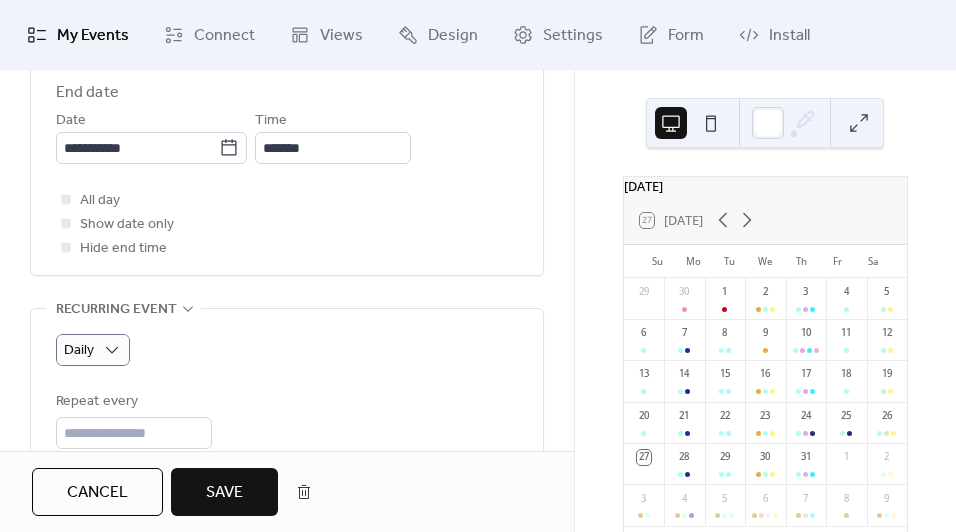 type on "**********" 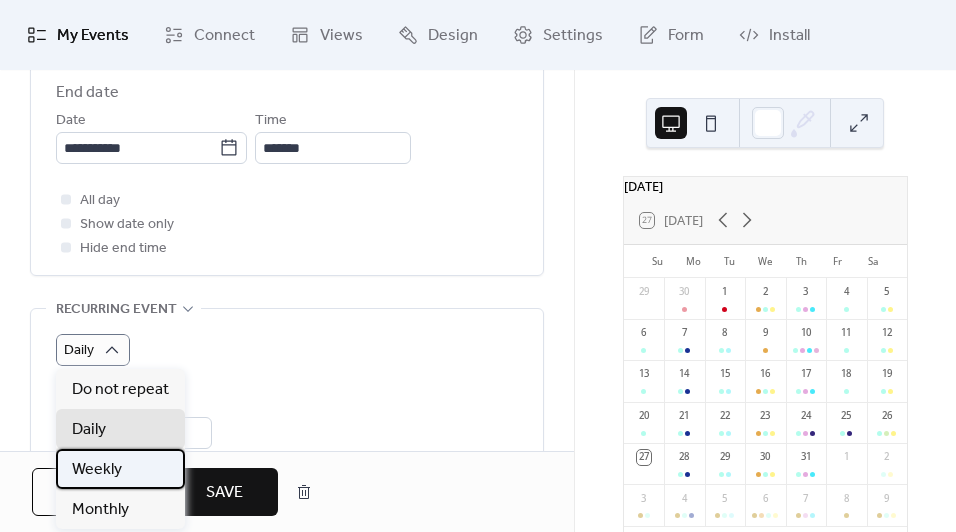 click on "Weekly" at bounding box center [97, 470] 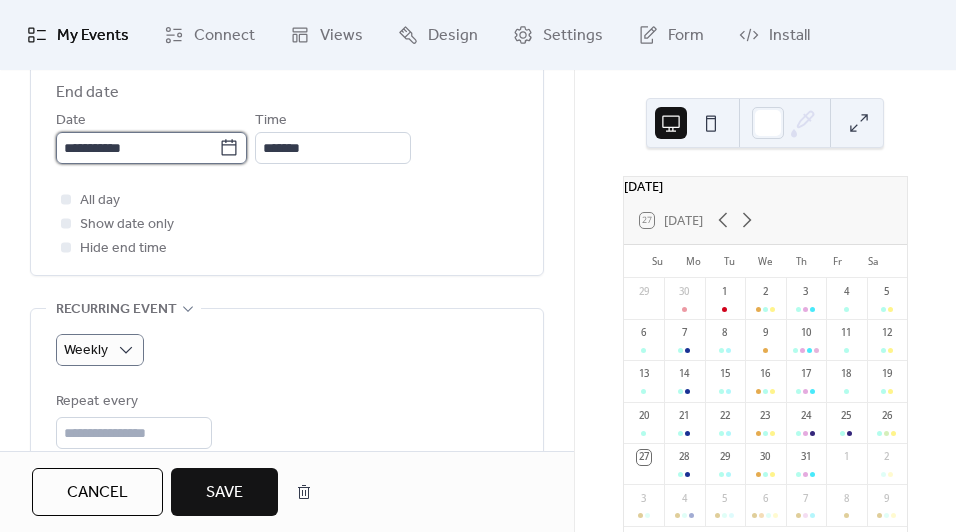 click on "**********" at bounding box center (137, 148) 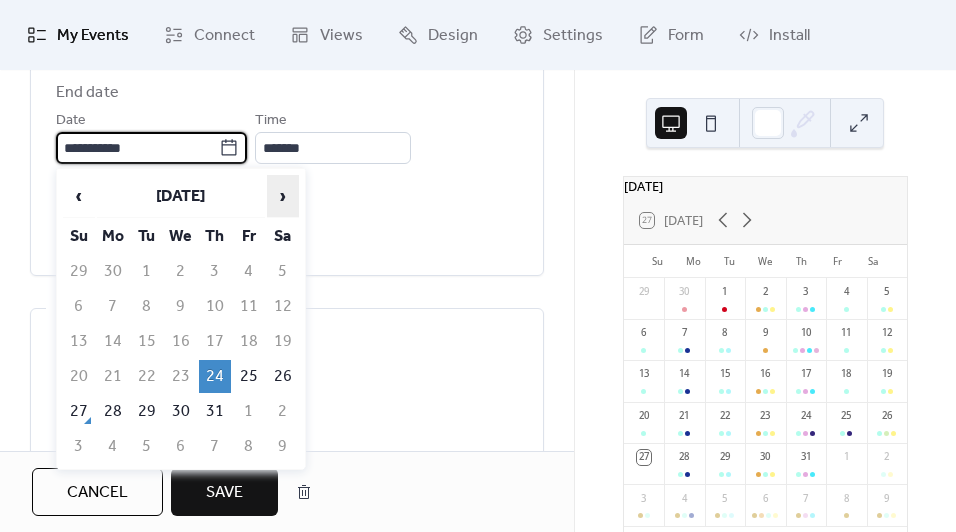 click on "›" at bounding box center (283, 196) 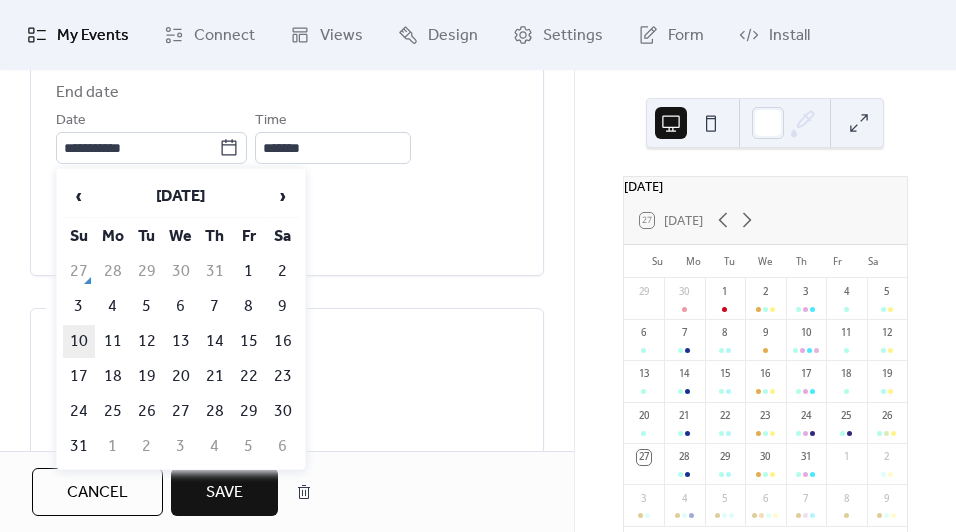 click on "10" at bounding box center (79, 341) 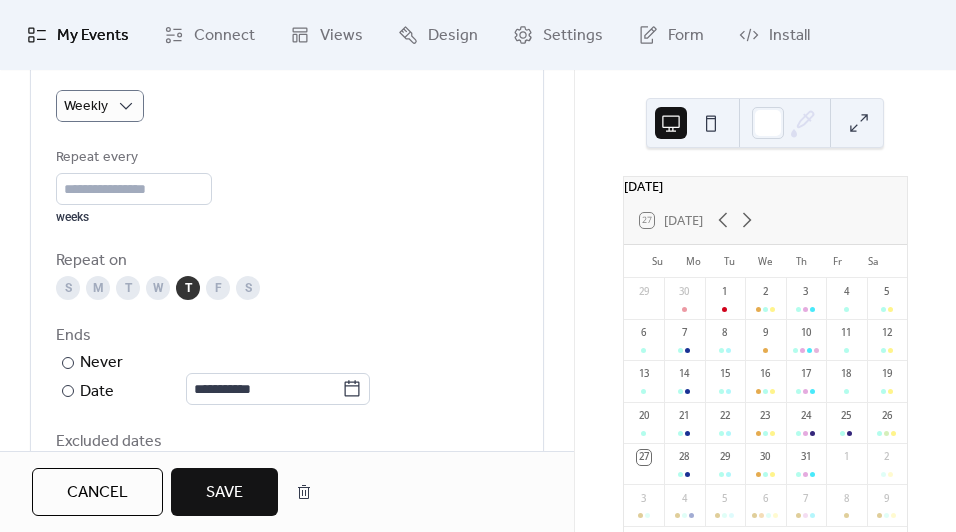 scroll, scrollTop: 1063, scrollLeft: 0, axis: vertical 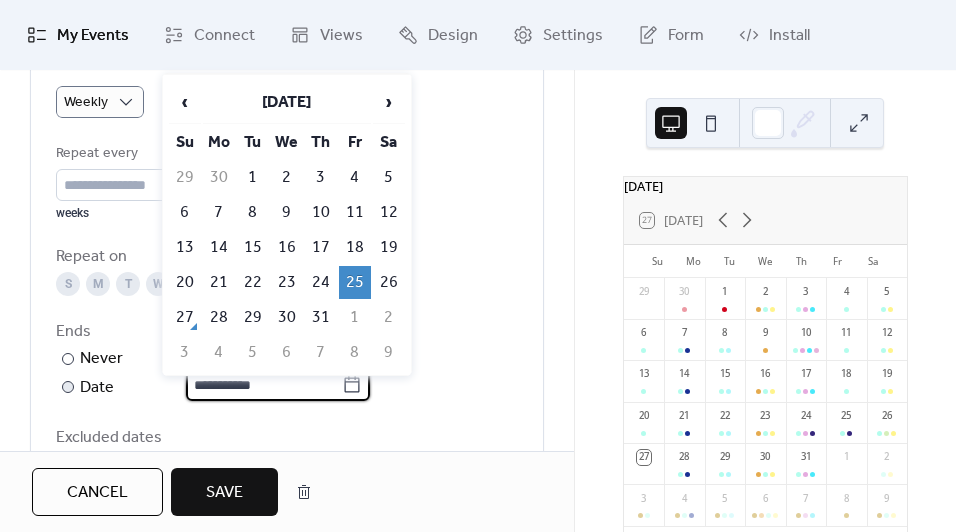 click on "**********" at bounding box center [264, 385] 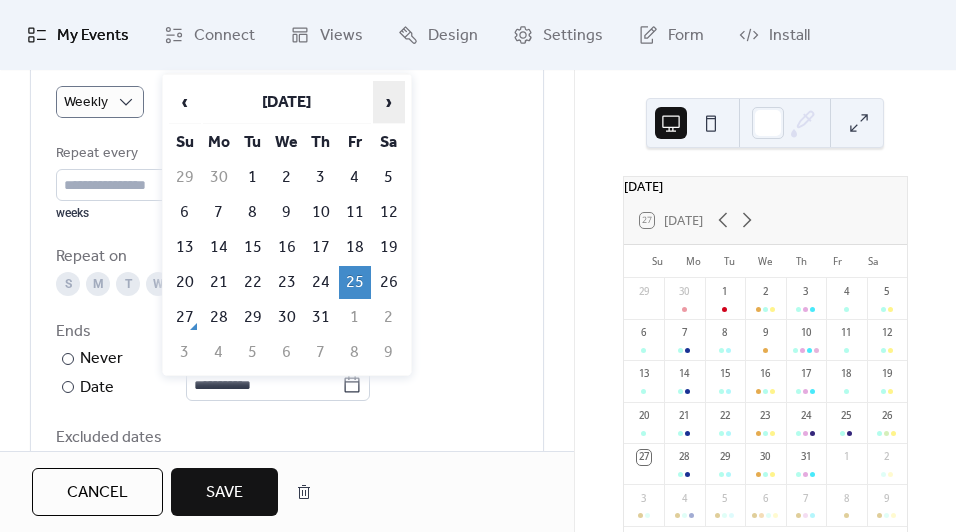 click on "›" at bounding box center (389, 102) 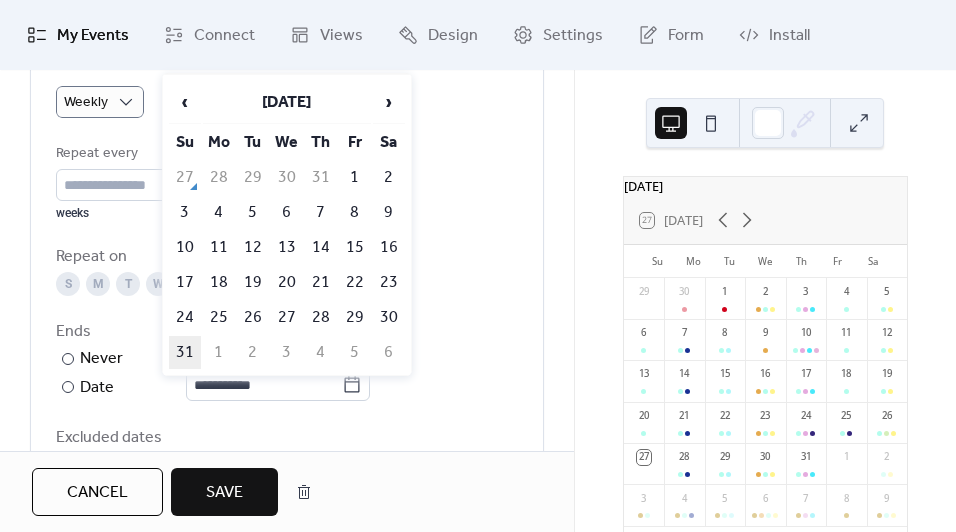 click on "31" at bounding box center [185, 352] 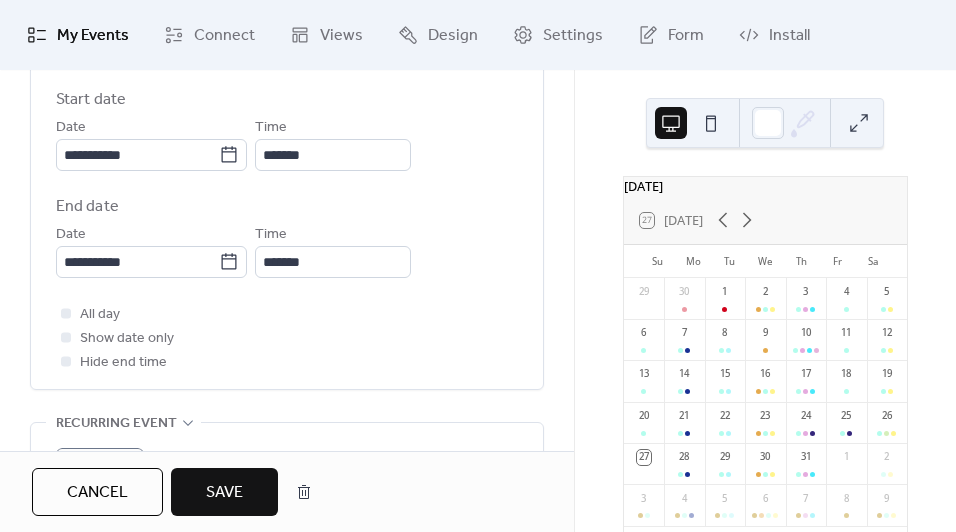 scroll, scrollTop: 697, scrollLeft: 0, axis: vertical 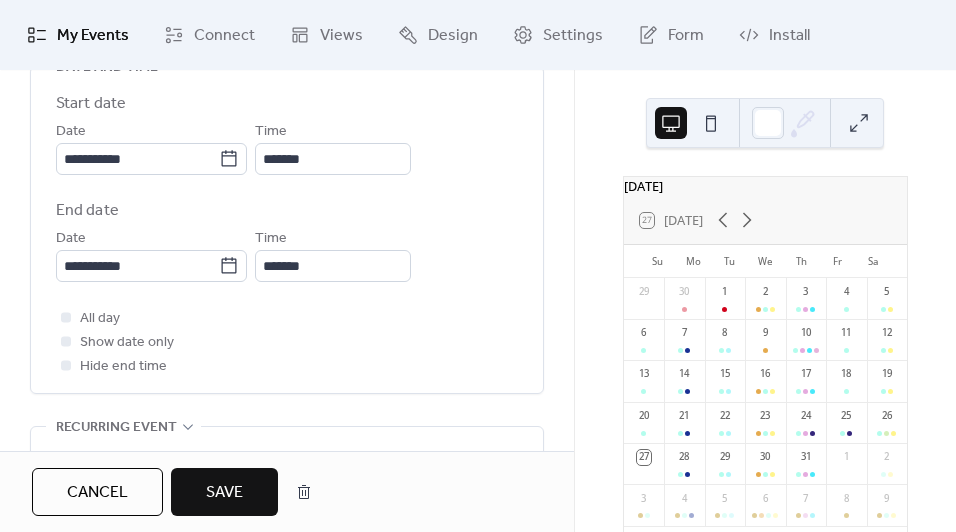 click on "Save" at bounding box center (224, 493) 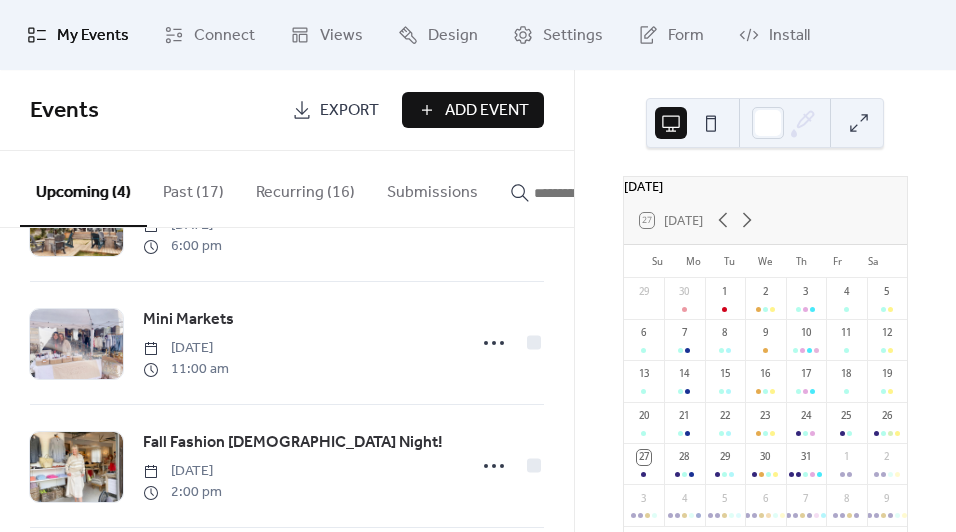 scroll, scrollTop: 253, scrollLeft: 0, axis: vertical 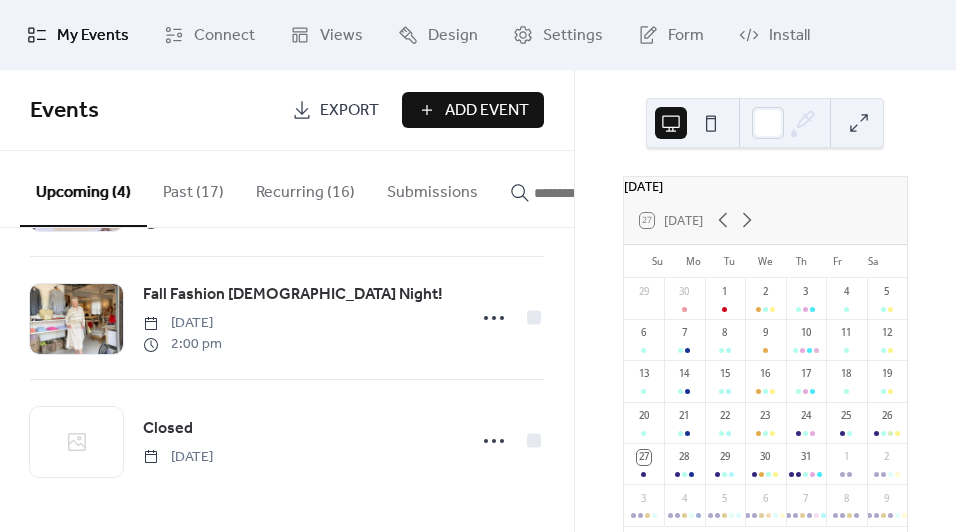 click on "Recurring (16)" at bounding box center [305, 188] 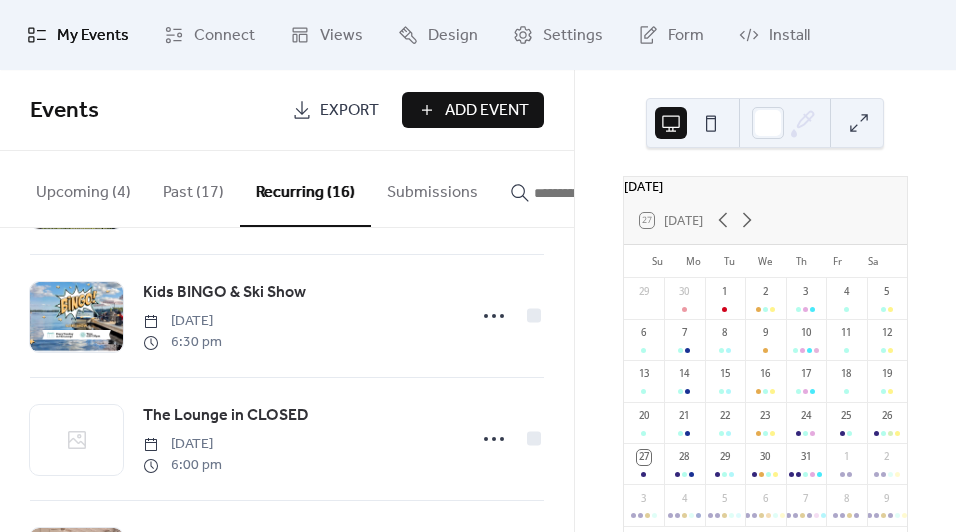 scroll, scrollTop: 1239, scrollLeft: 0, axis: vertical 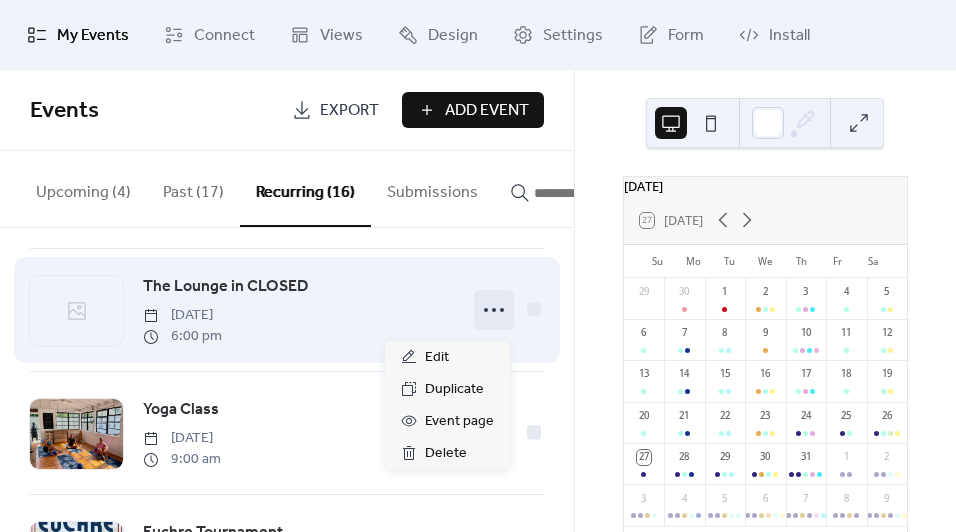 click at bounding box center (494, 310) 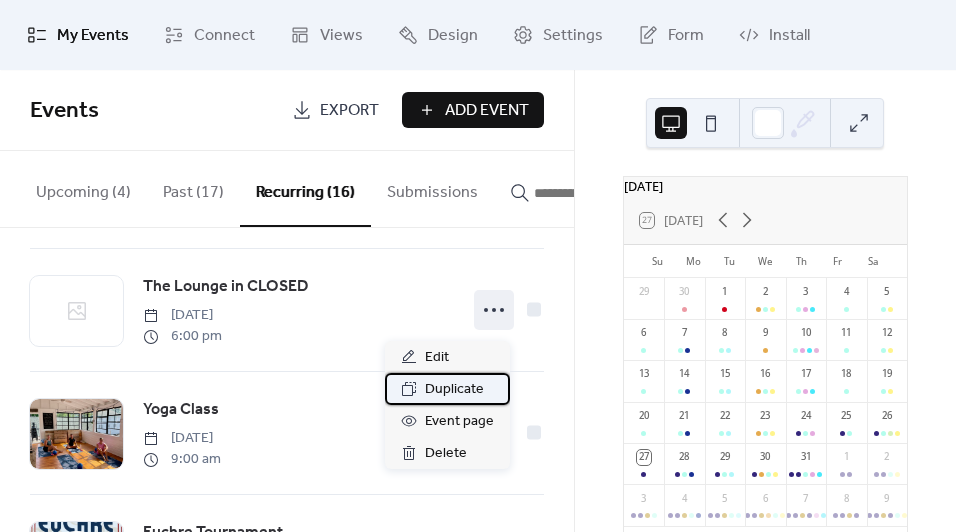 click on "Duplicate" at bounding box center [454, 390] 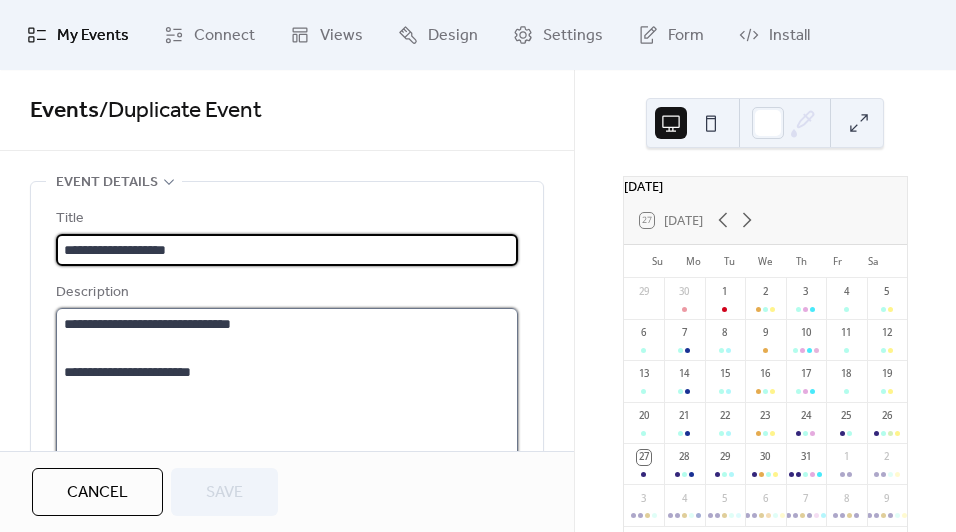 click on "**********" at bounding box center [284, 384] 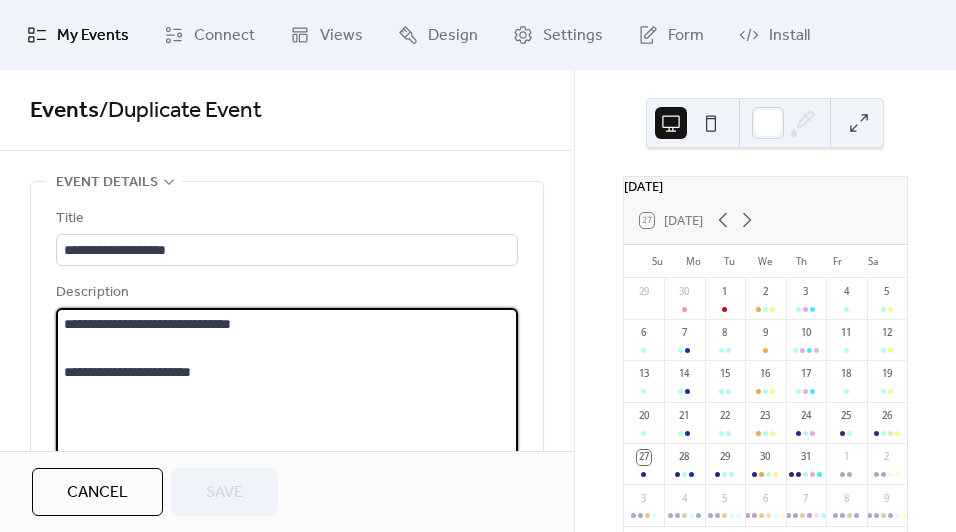 click on "**********" at bounding box center (284, 384) 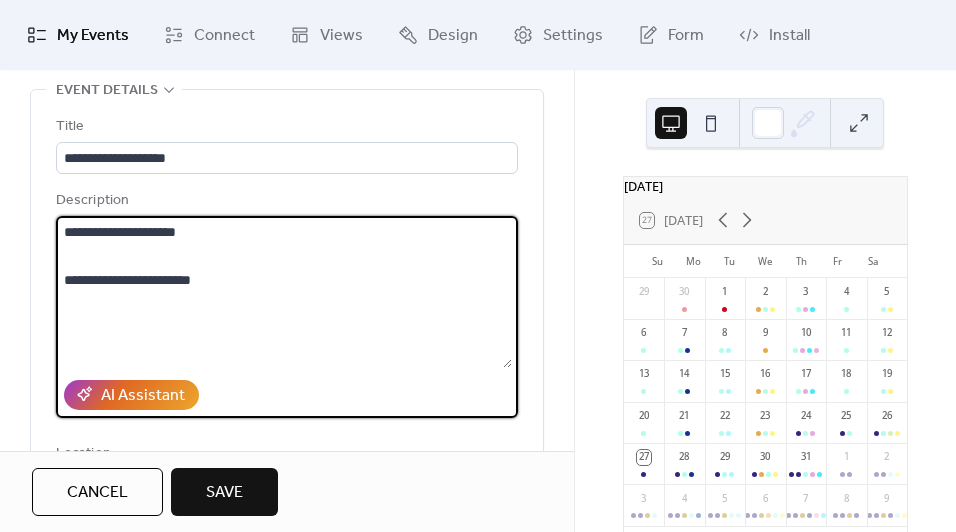 scroll, scrollTop: 196, scrollLeft: 0, axis: vertical 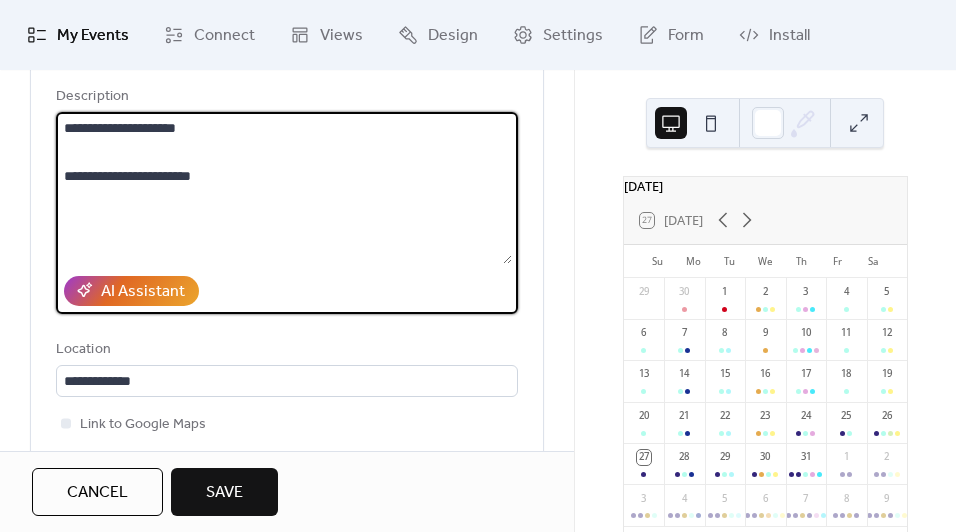 click on "**********" at bounding box center (284, 188) 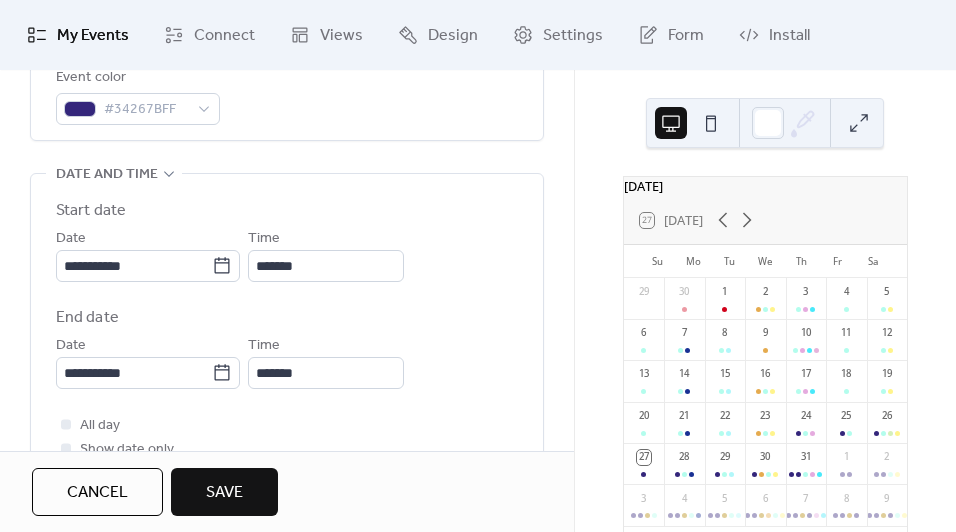scroll, scrollTop: 602, scrollLeft: 0, axis: vertical 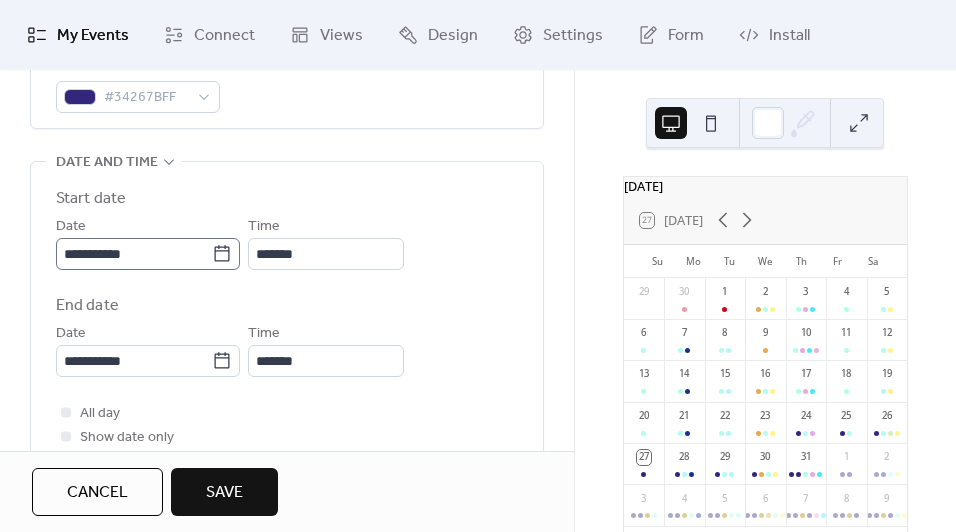 type on "**********" 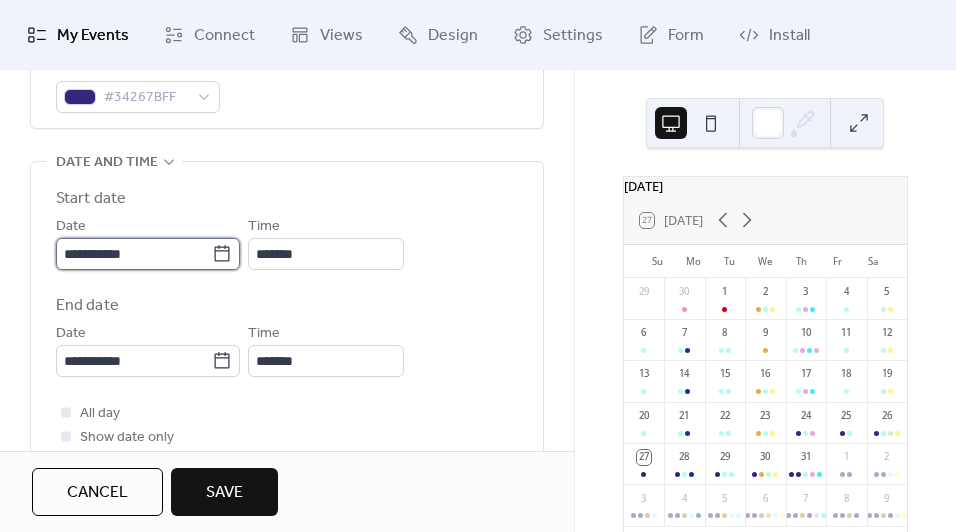 click on "**********" at bounding box center (134, 254) 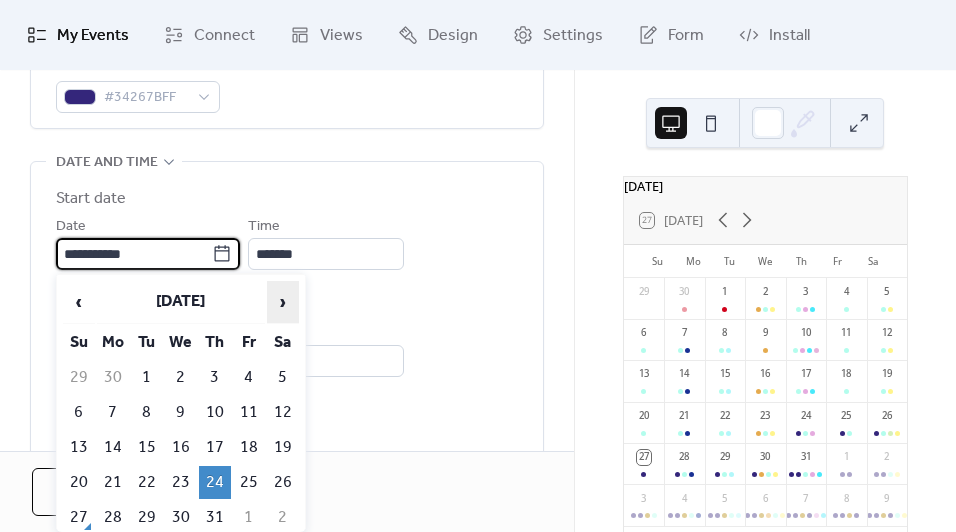 click on "›" at bounding box center (283, 302) 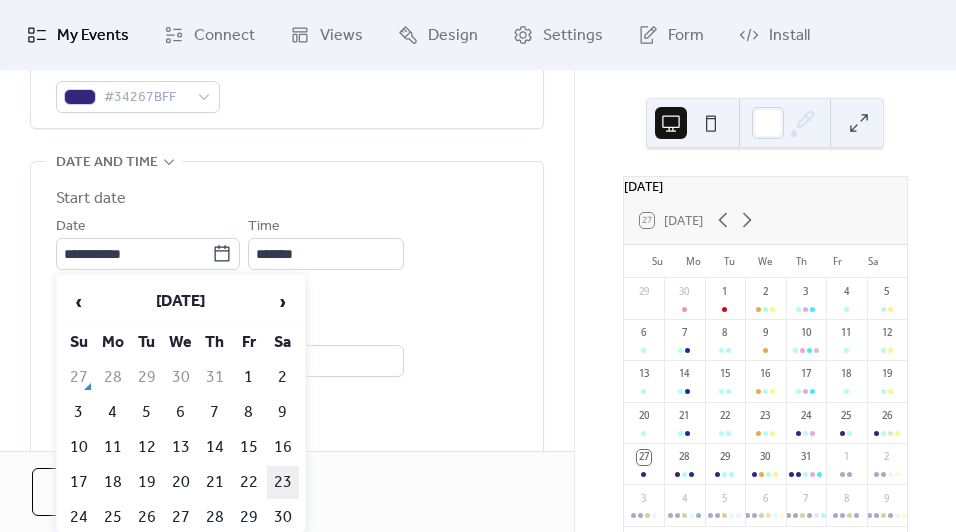 click on "23" at bounding box center [283, 482] 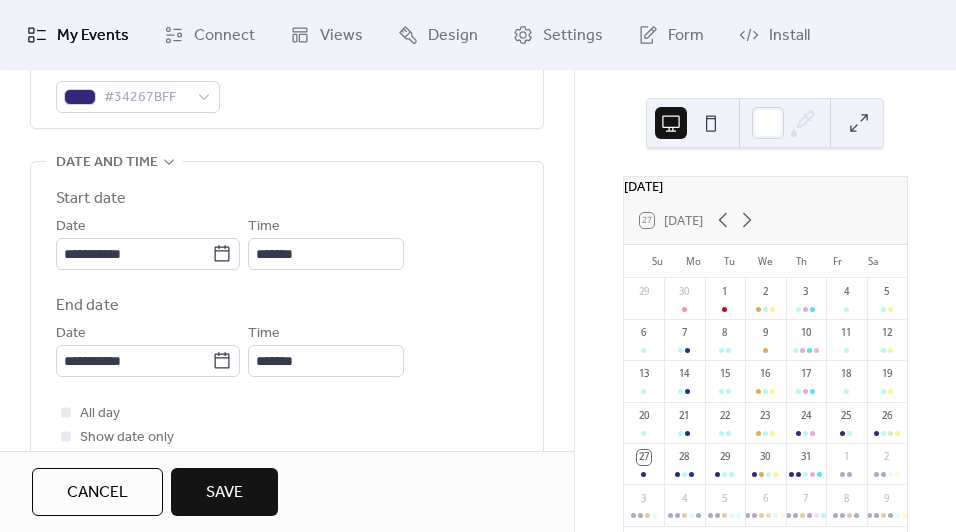 click on "Cancel" at bounding box center (97, 492) 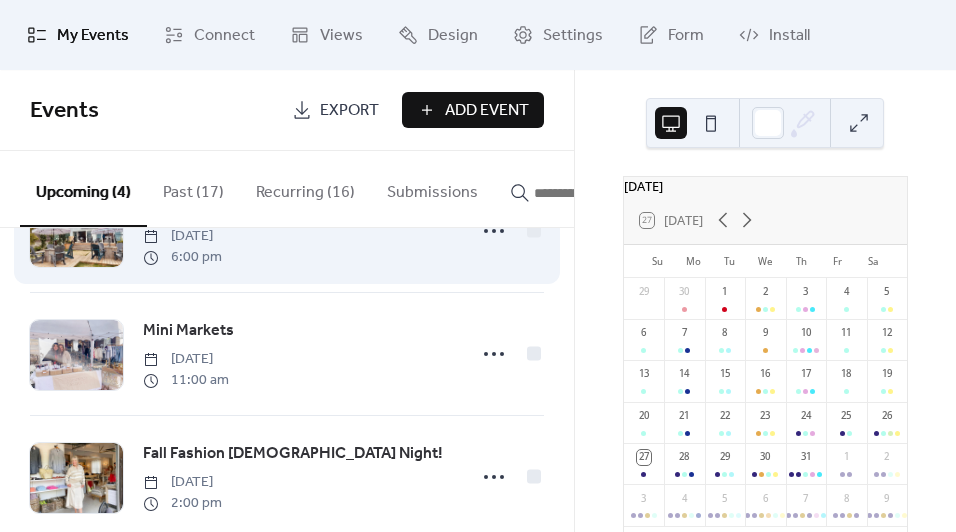 scroll, scrollTop: 90, scrollLeft: 0, axis: vertical 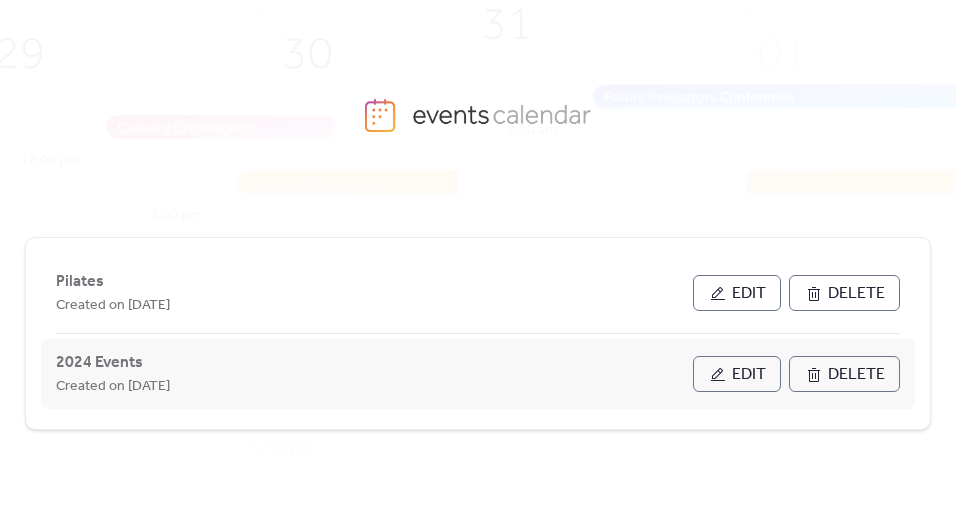 click on "Edit" at bounding box center [737, 374] 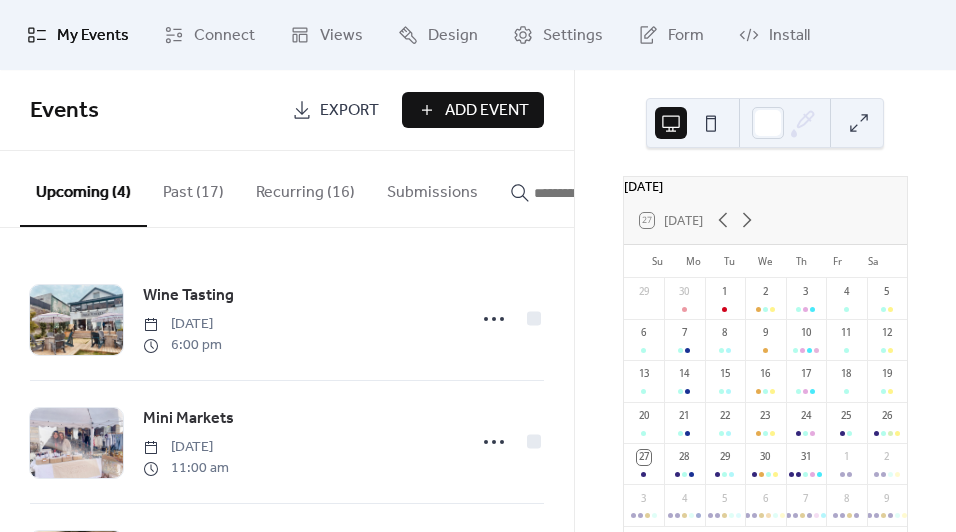 click on "Recurring (16)" at bounding box center (305, 188) 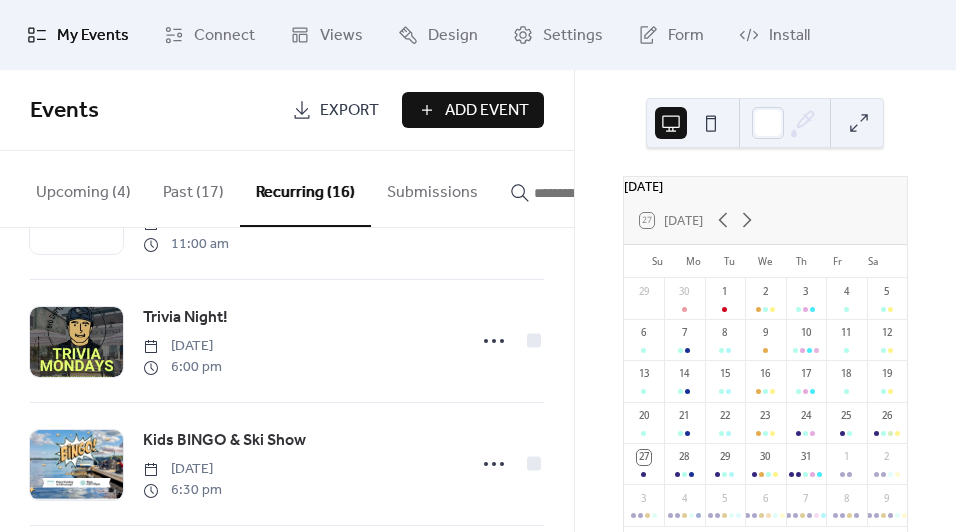 scroll, scrollTop: 1160, scrollLeft: 0, axis: vertical 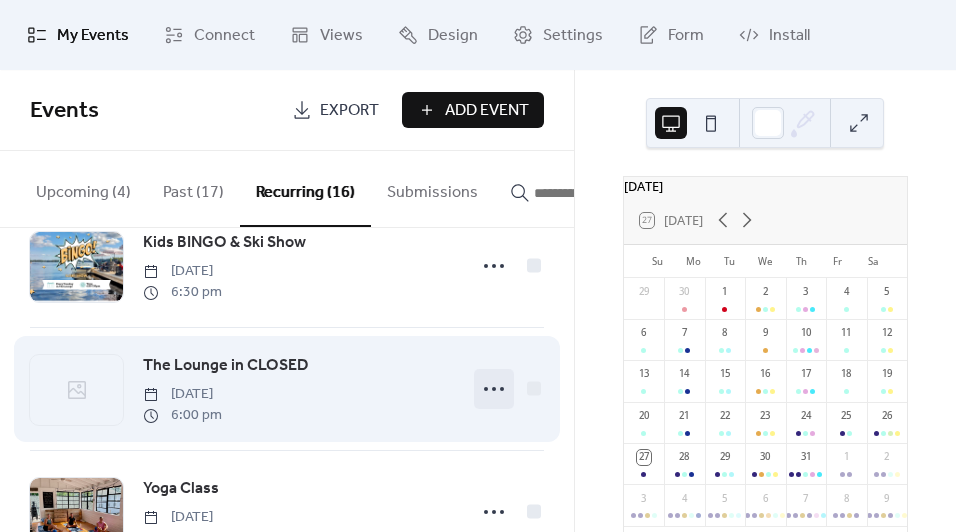 click 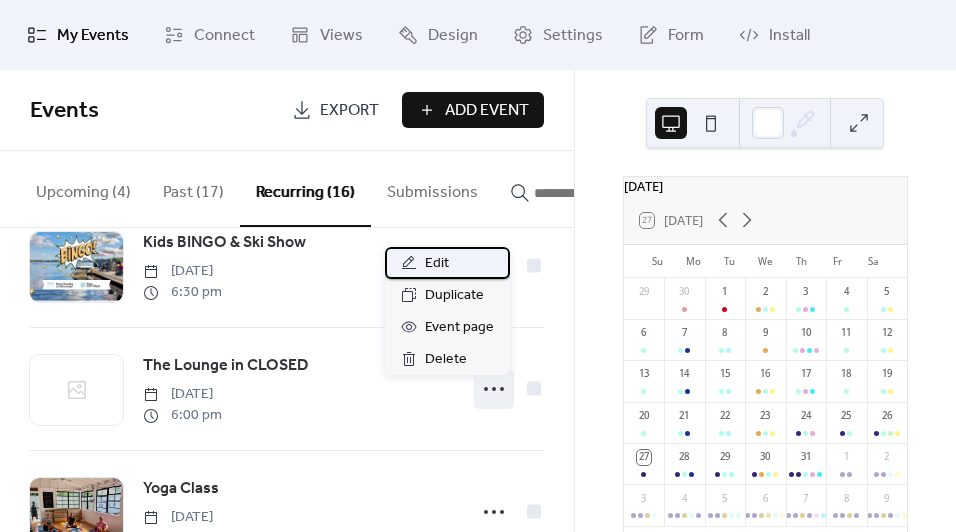 click on "Edit" at bounding box center (447, 263) 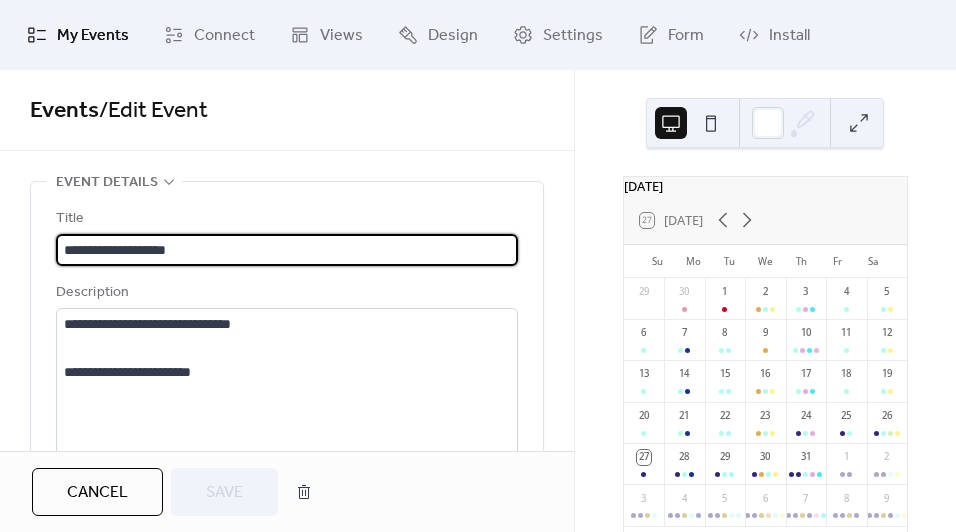 type on "**********" 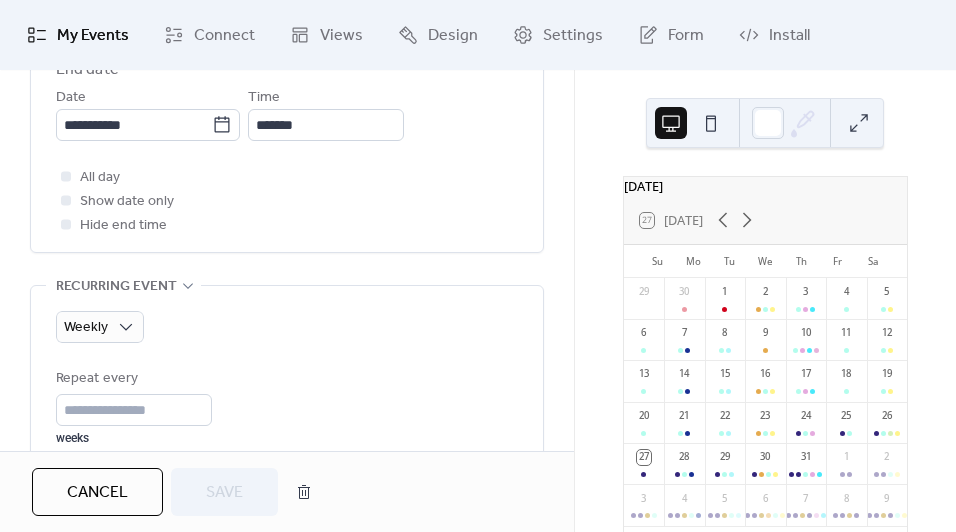 scroll, scrollTop: 963, scrollLeft: 0, axis: vertical 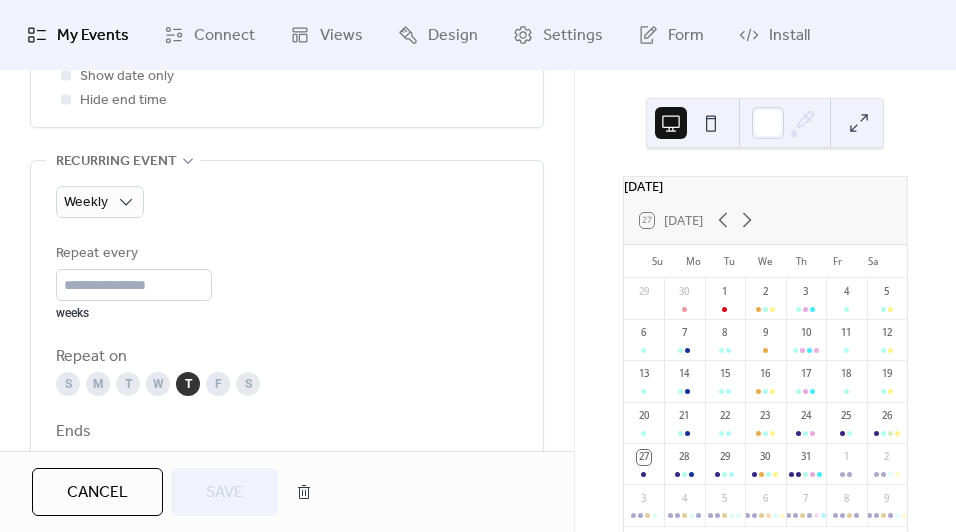 click on "S" at bounding box center [248, 384] 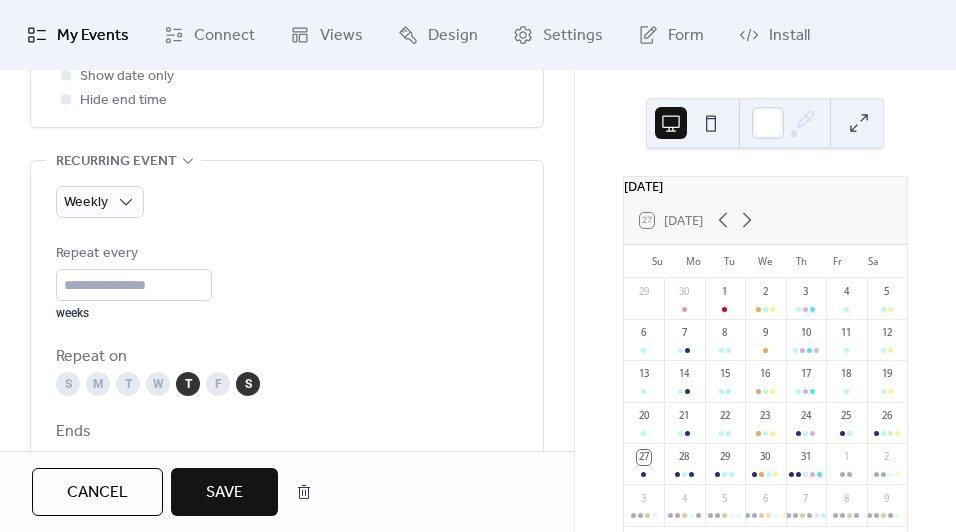 click on "T" at bounding box center (188, 384) 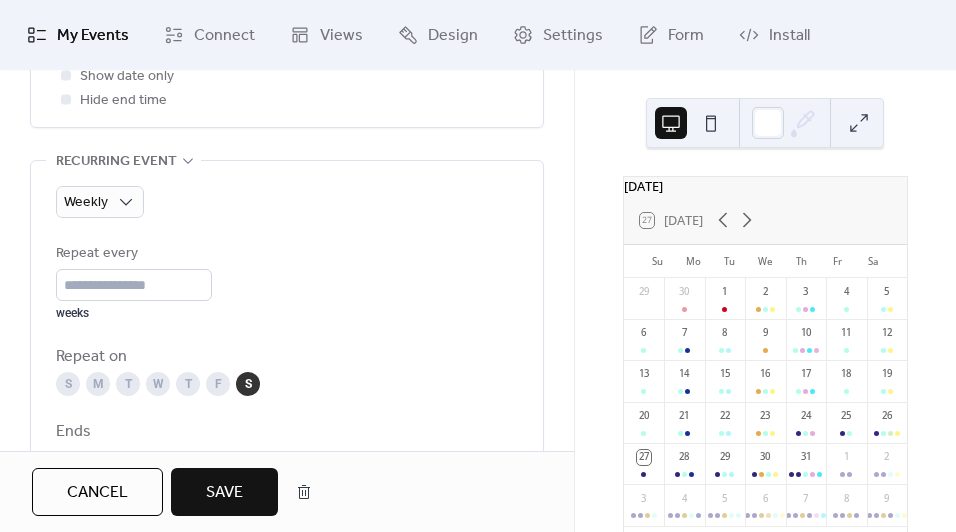 click on "Save" at bounding box center [224, 493] 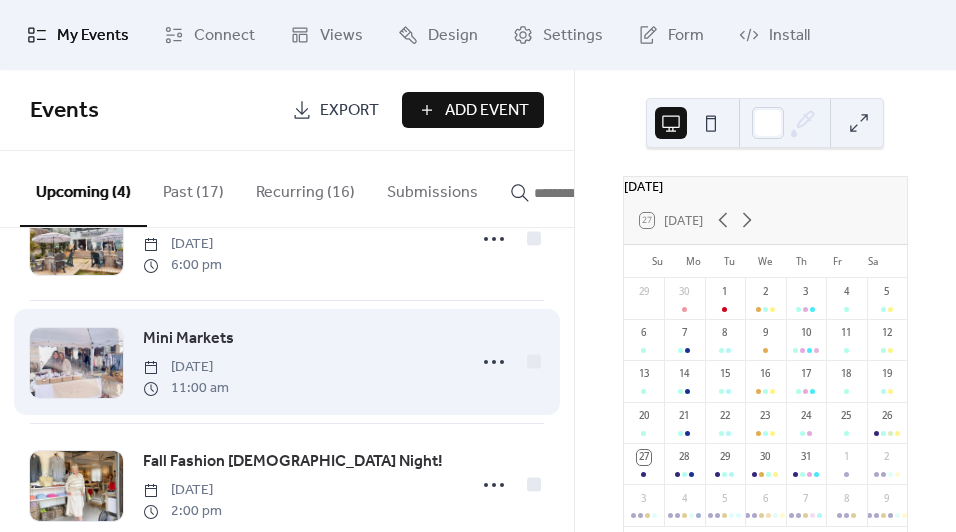 scroll, scrollTop: 88, scrollLeft: 0, axis: vertical 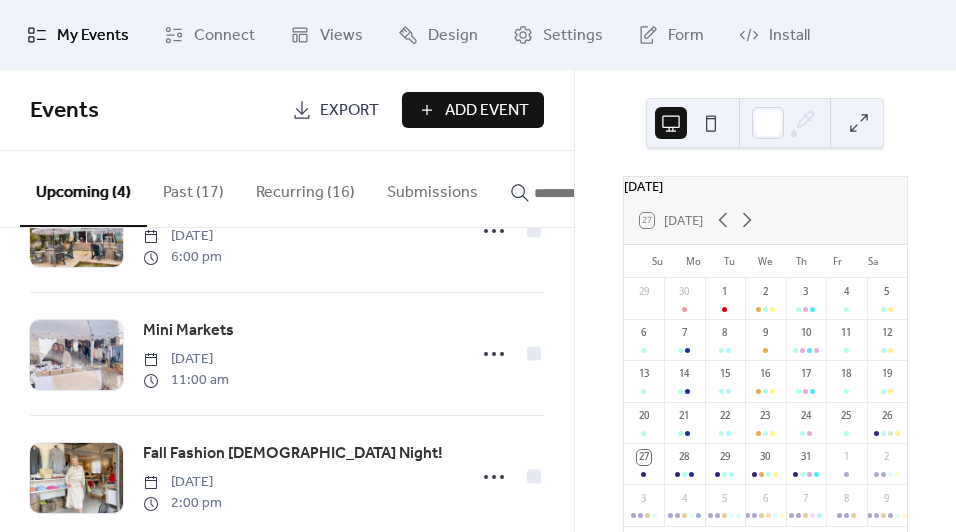 click on "Recurring (16)" at bounding box center (305, 188) 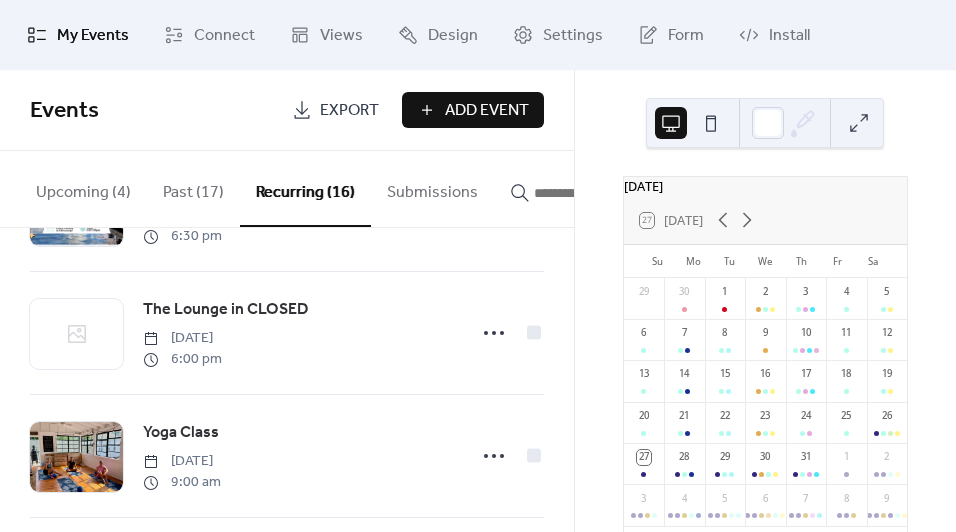 scroll, scrollTop: 1215, scrollLeft: 0, axis: vertical 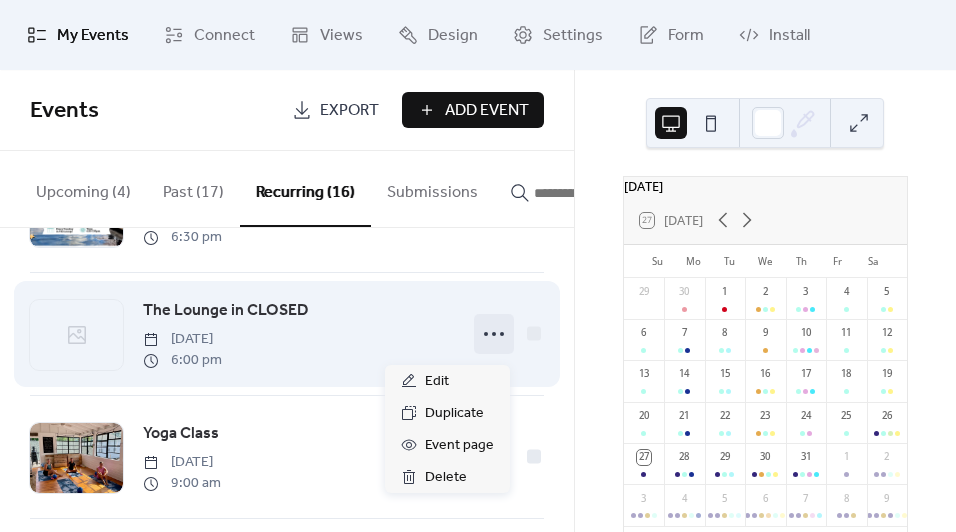 click 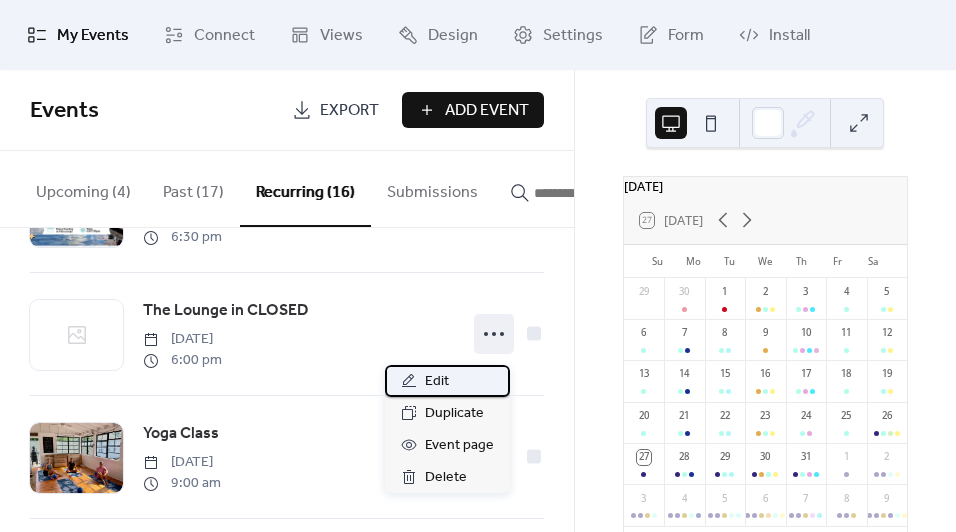 click on "Edit" at bounding box center (447, 381) 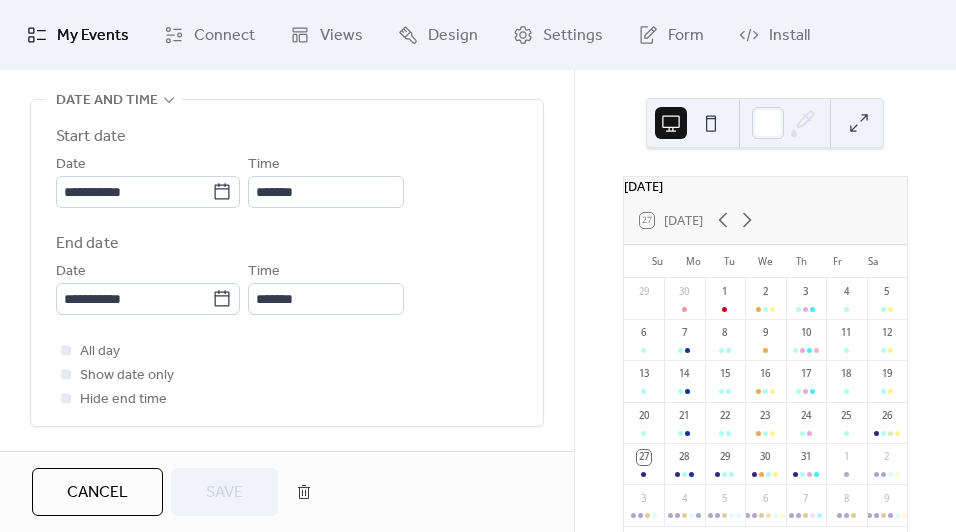 scroll, scrollTop: 666, scrollLeft: 0, axis: vertical 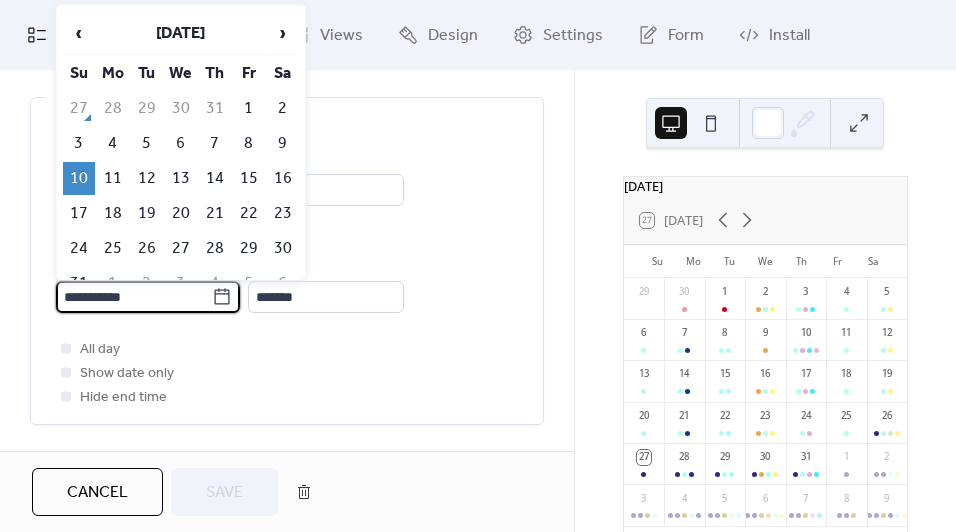 drag, startPoint x: 167, startPoint y: 293, endPoint x: 22, endPoint y: 278, distance: 145.7738 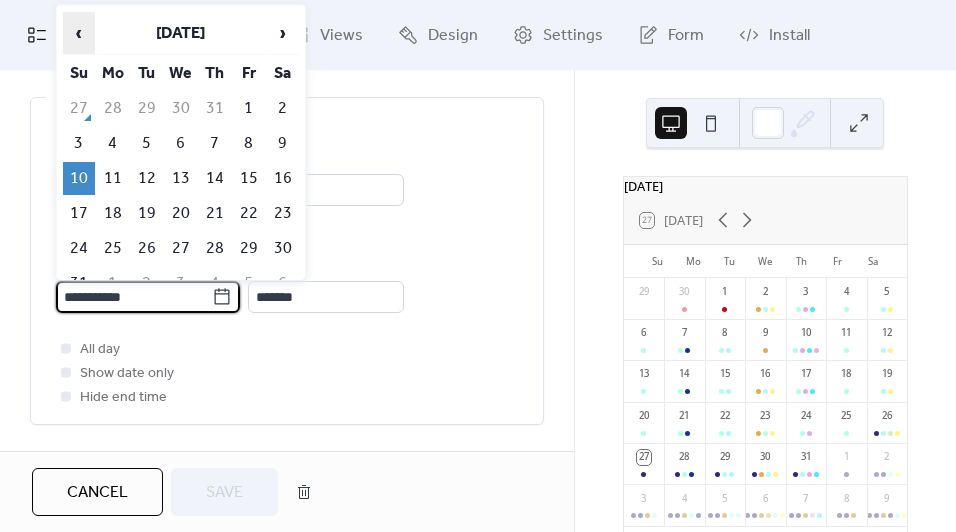 click on "‹" at bounding box center [79, 33] 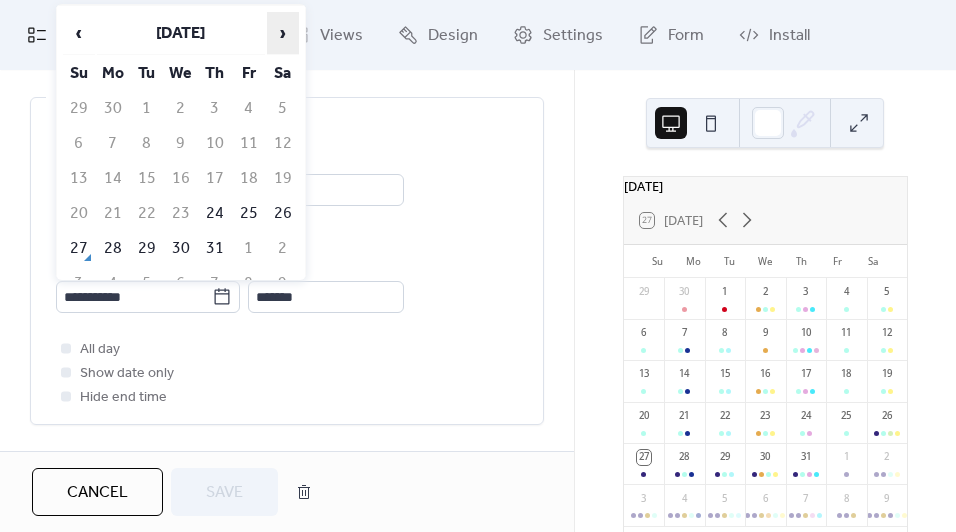 click on "›" at bounding box center (283, 33) 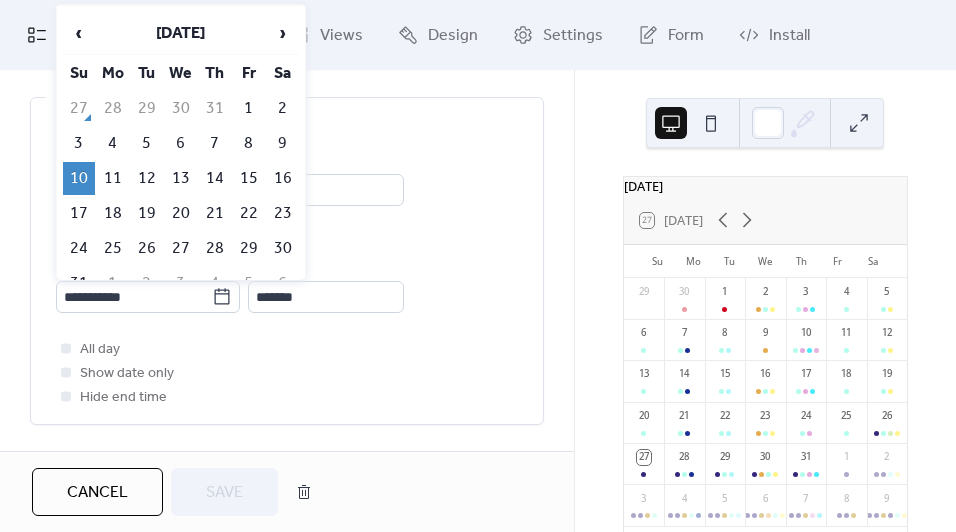 click on "10" at bounding box center [79, 178] 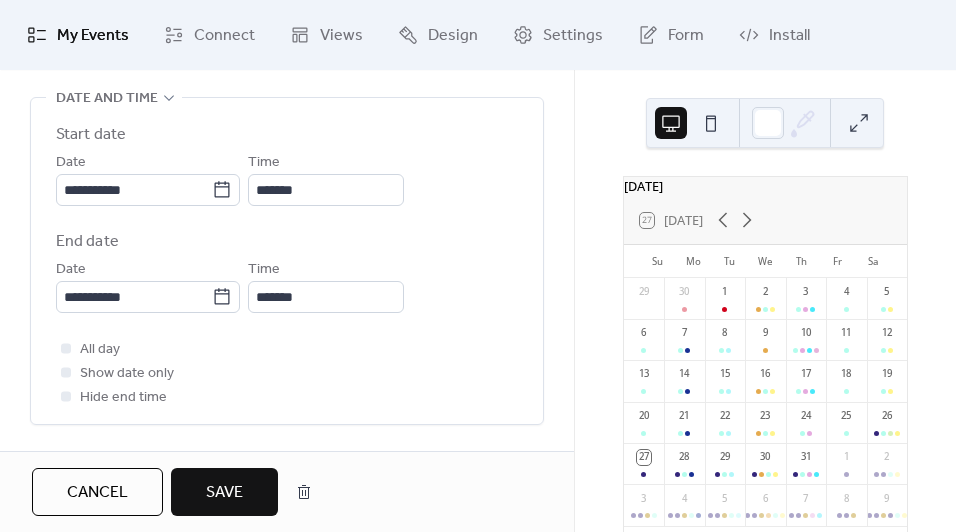 click on "Save" at bounding box center (224, 493) 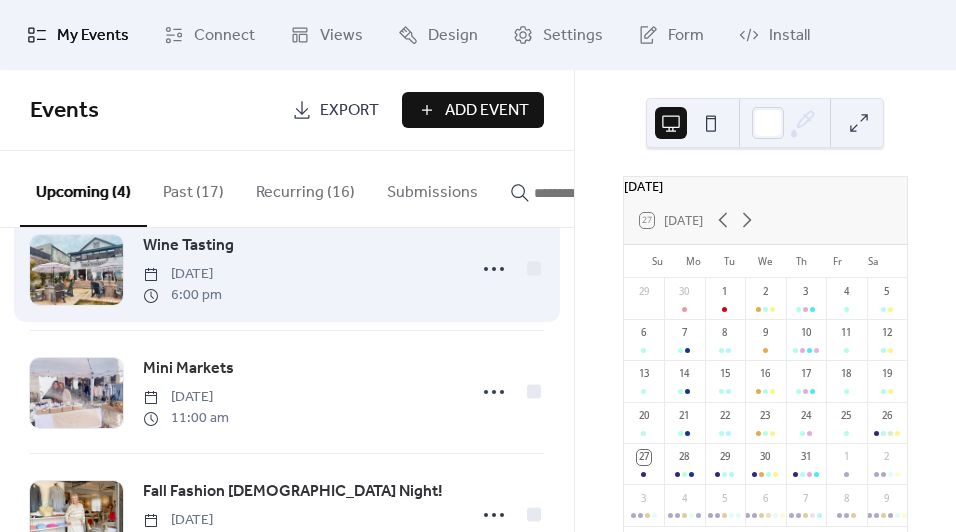 scroll, scrollTop: 56, scrollLeft: 0, axis: vertical 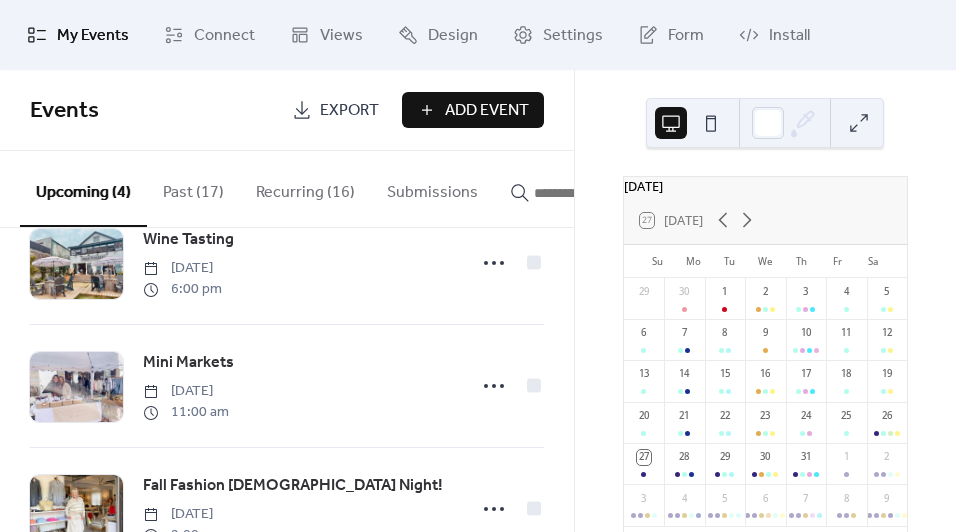 click on "Past (17)" at bounding box center (193, 188) 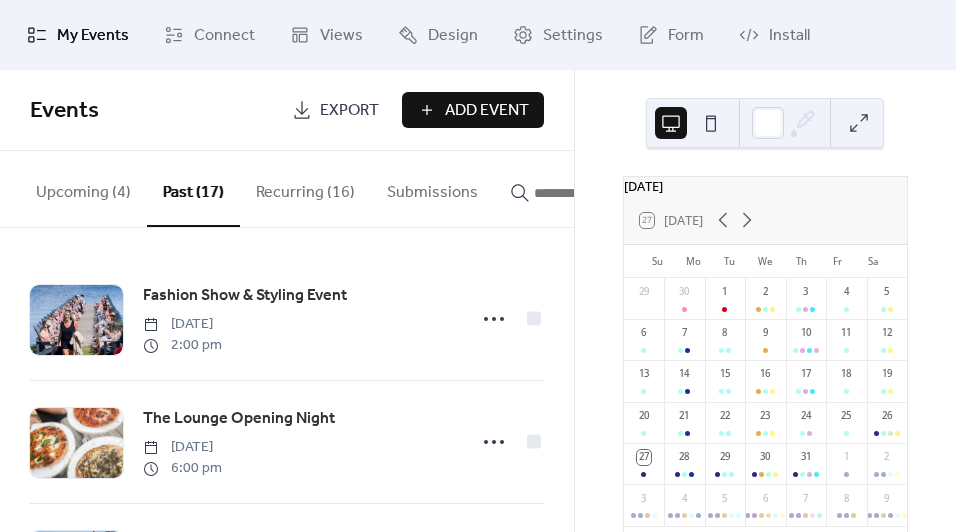 click on "Recurring (16)" at bounding box center [305, 188] 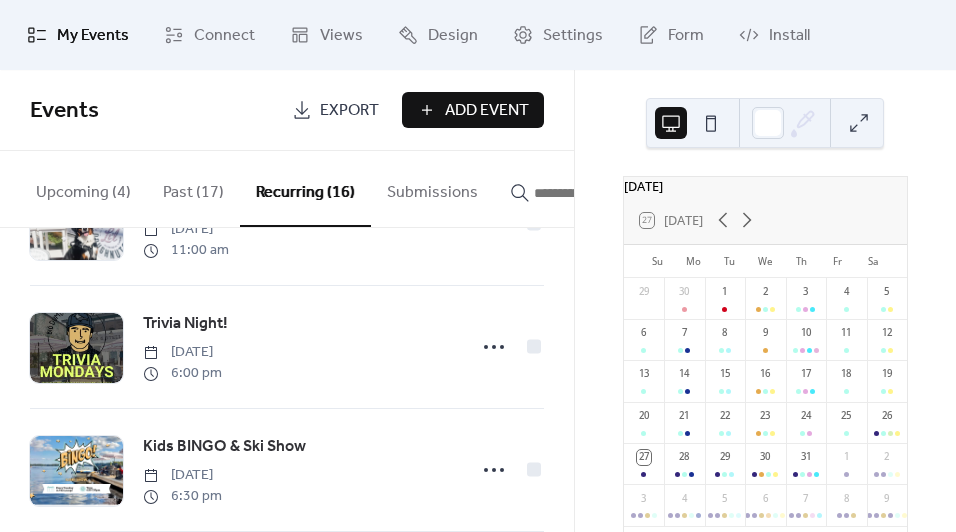 scroll, scrollTop: 1184, scrollLeft: 0, axis: vertical 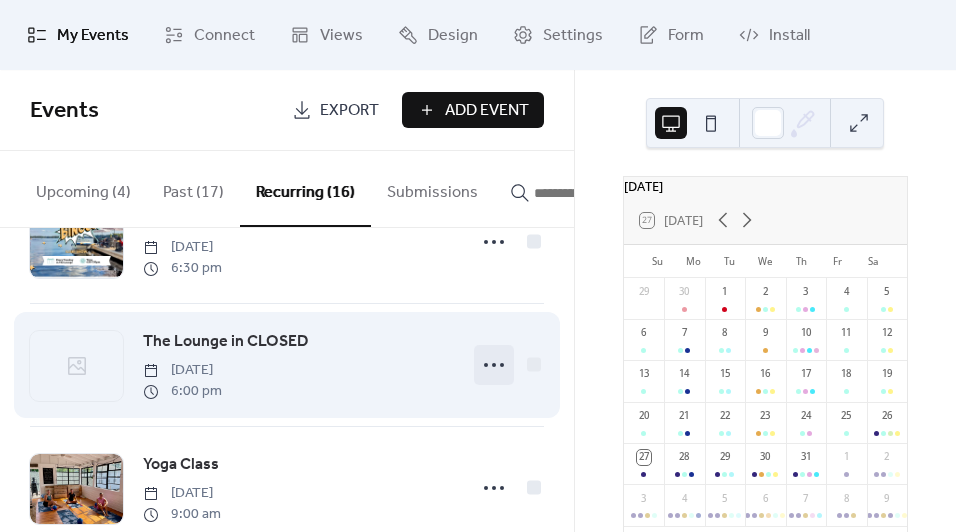click 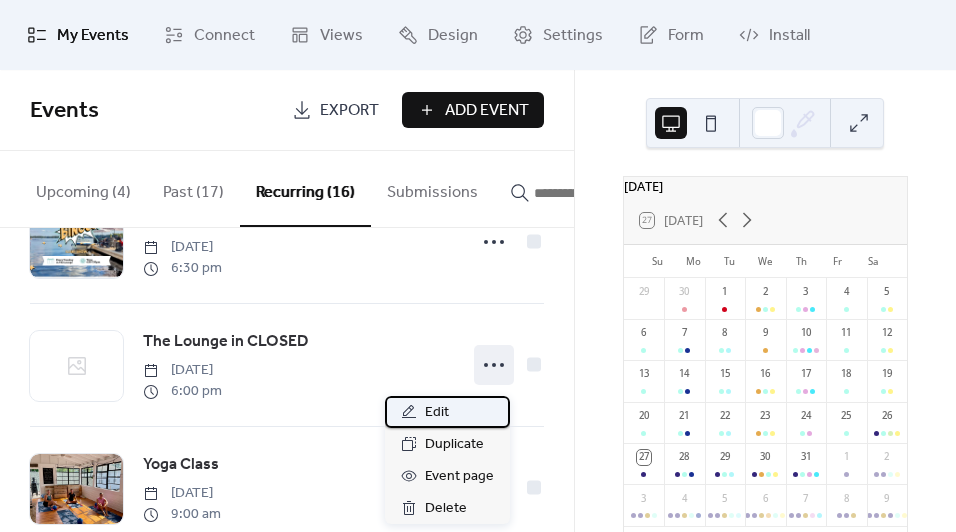 click on "Edit" at bounding box center (447, 412) 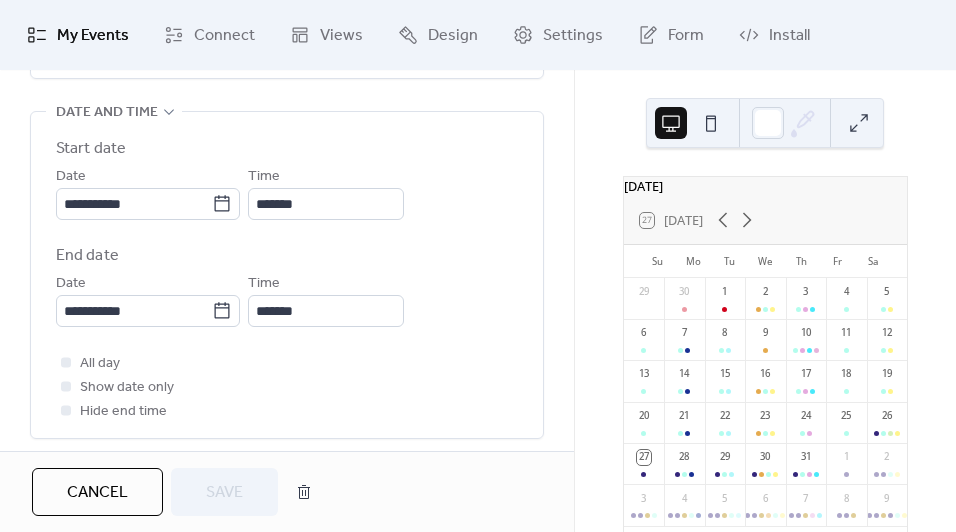 scroll, scrollTop: 650, scrollLeft: 0, axis: vertical 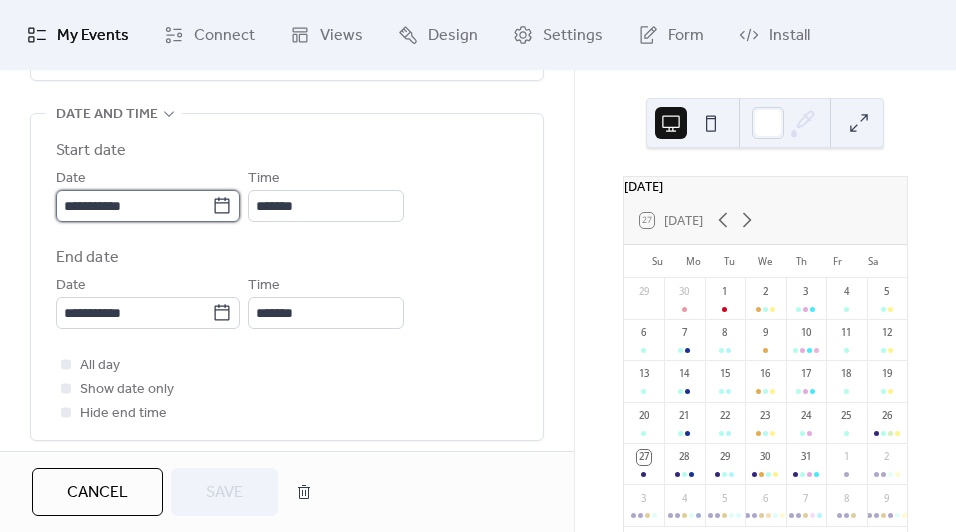 click on "**********" at bounding box center [134, 206] 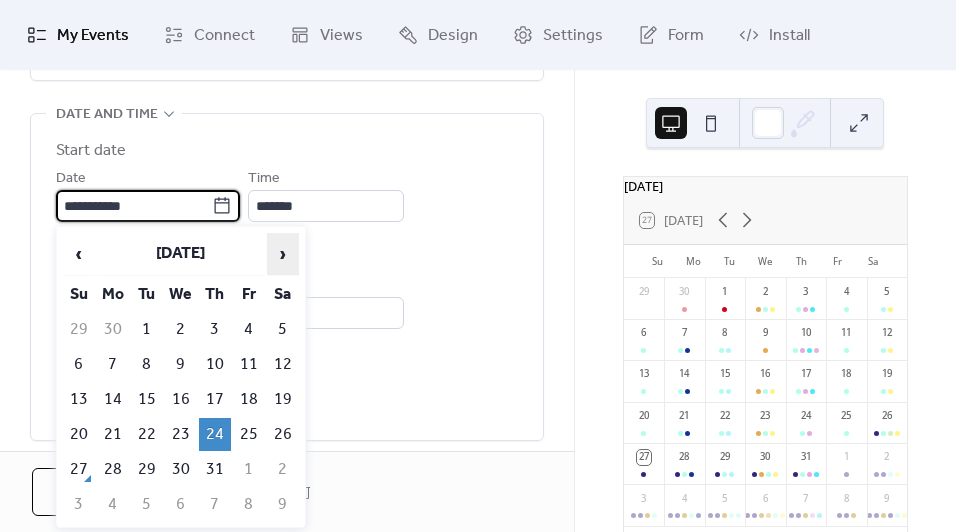 click on "›" at bounding box center [283, 254] 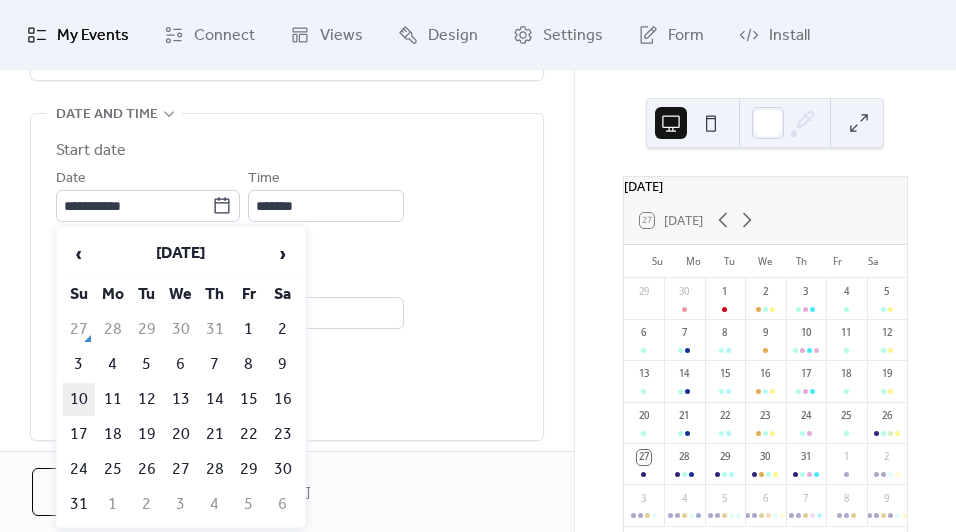 click on "10" at bounding box center (79, 399) 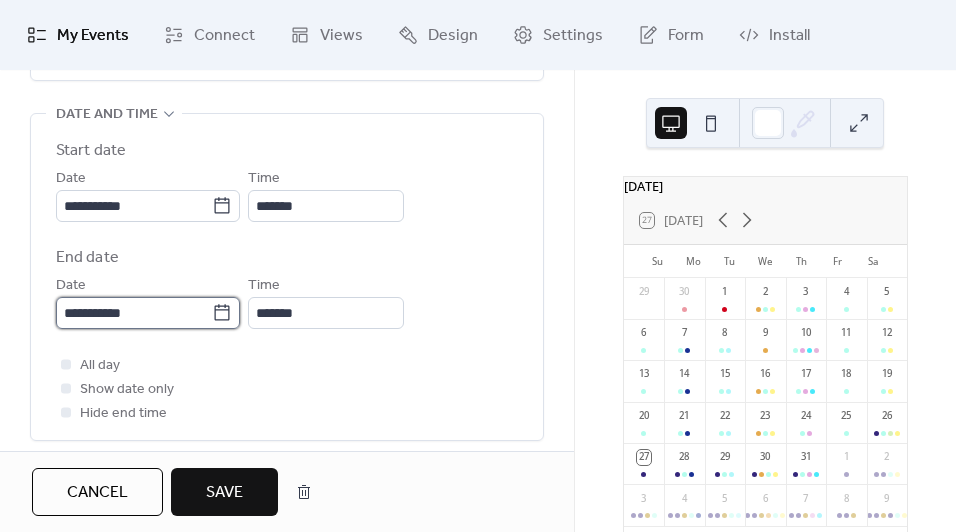click on "**********" at bounding box center [134, 313] 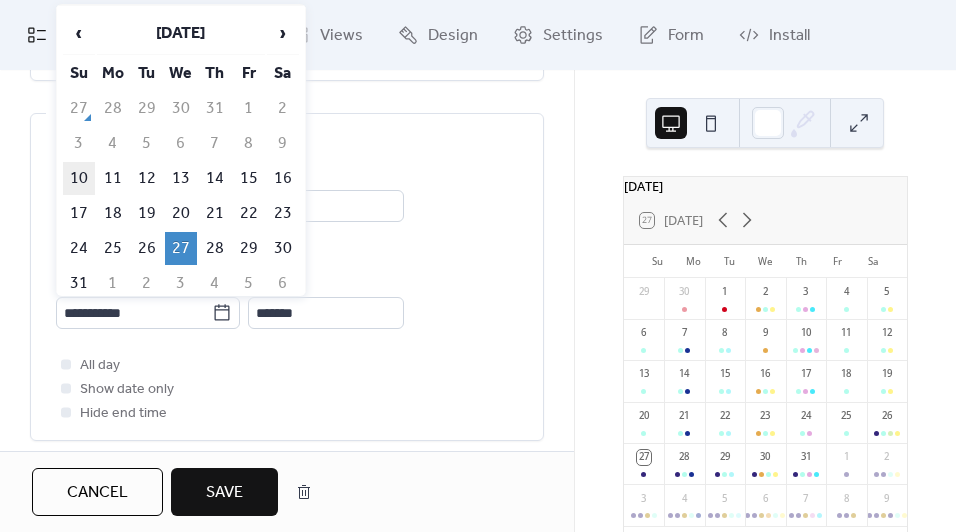 click on "10" at bounding box center (79, 178) 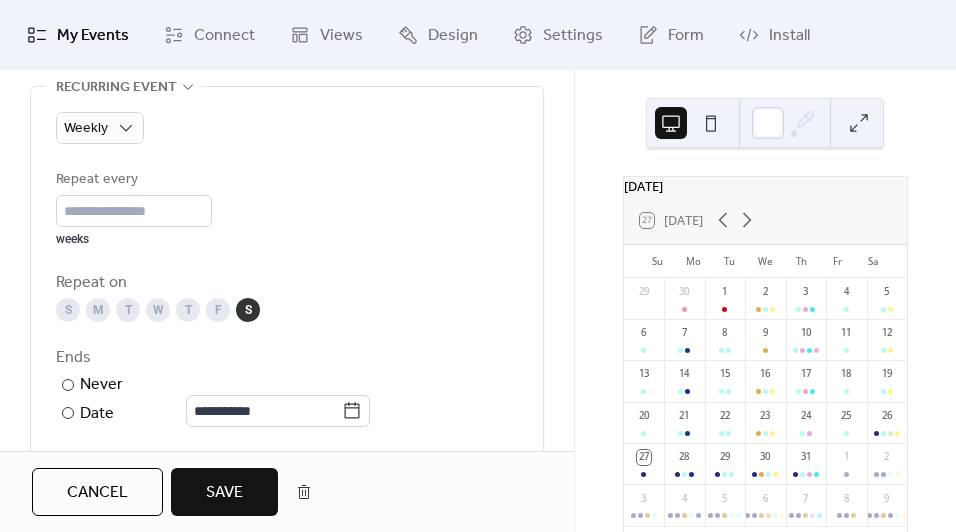 scroll, scrollTop: 1051, scrollLeft: 0, axis: vertical 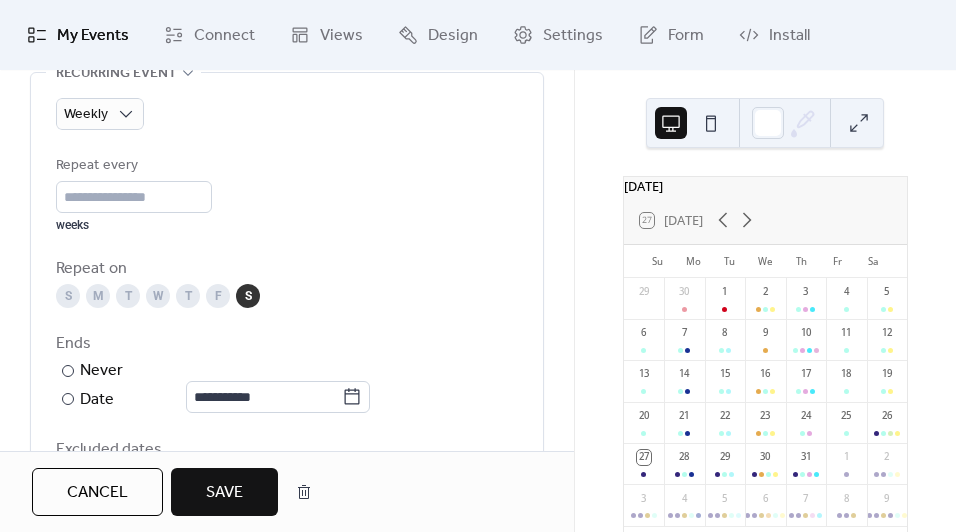 click on "S" at bounding box center [68, 296] 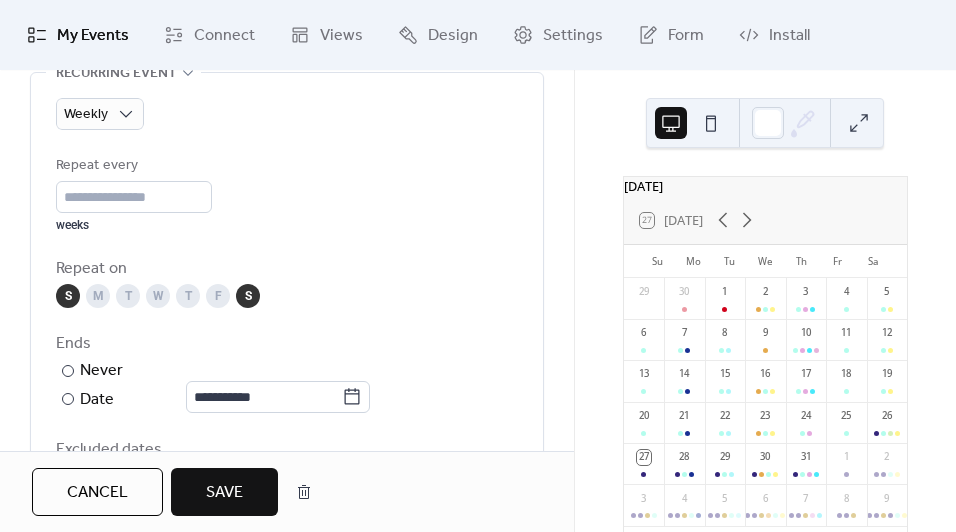 click on "S" at bounding box center [248, 296] 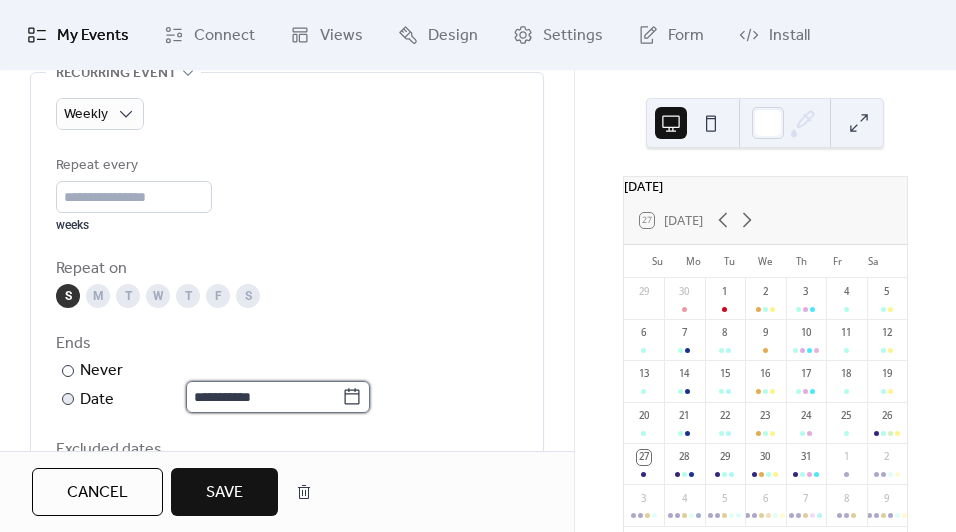click on "**********" at bounding box center [264, 397] 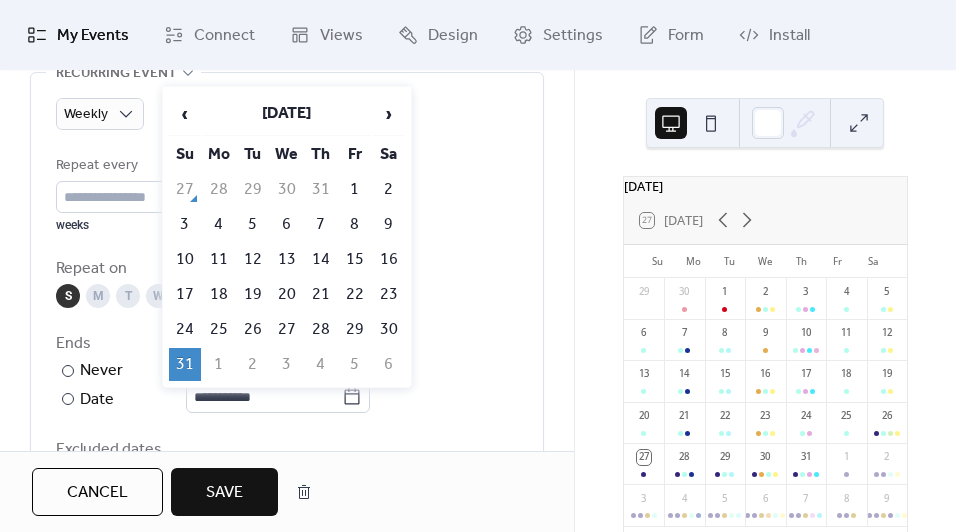 click on "31" at bounding box center (185, 364) 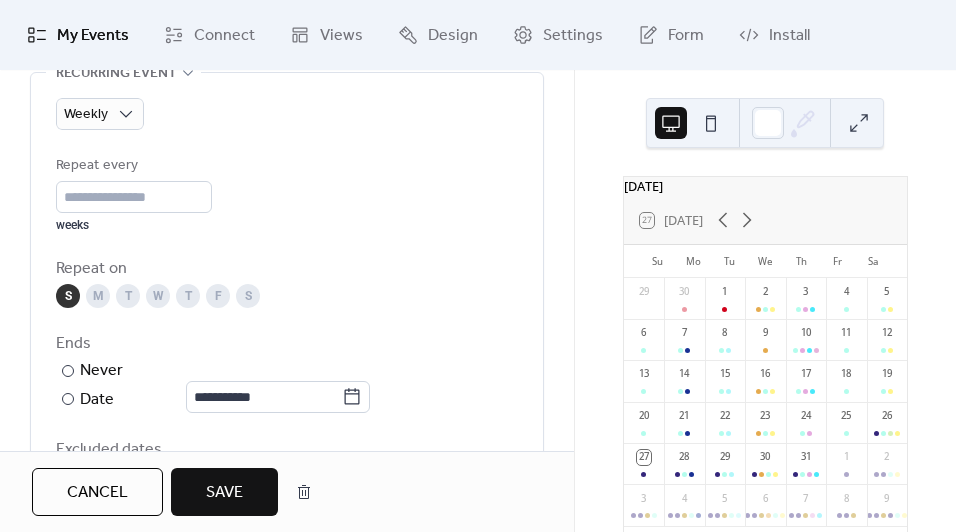click on "Save" at bounding box center [224, 493] 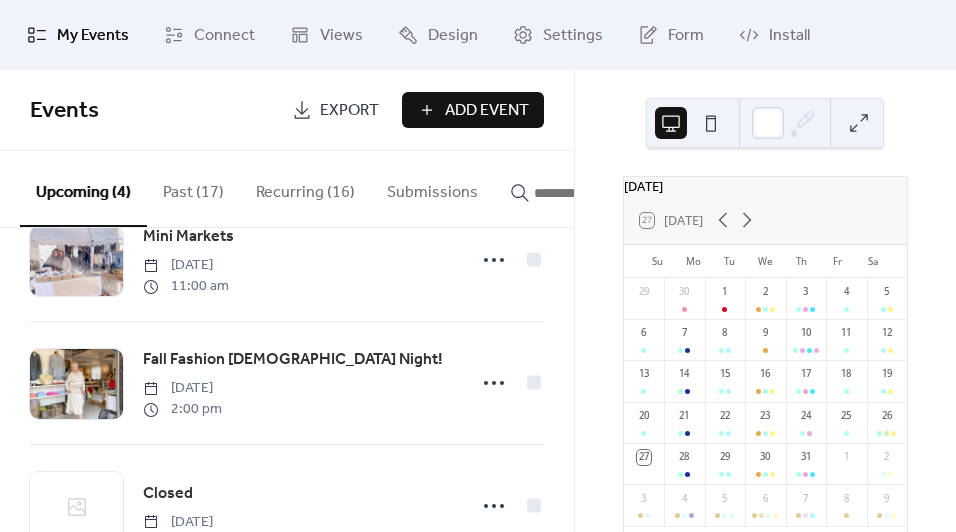 scroll, scrollTop: 253, scrollLeft: 0, axis: vertical 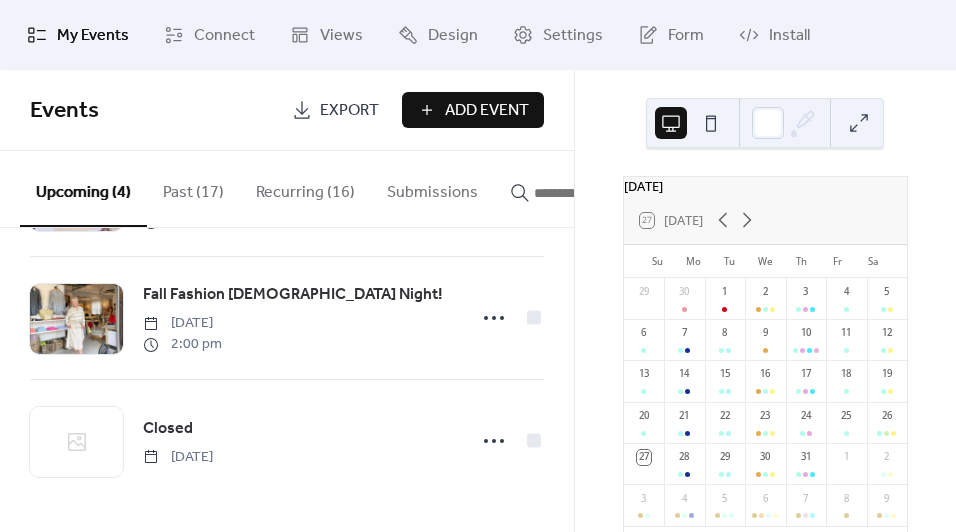 click on "Recurring (16)" at bounding box center (305, 188) 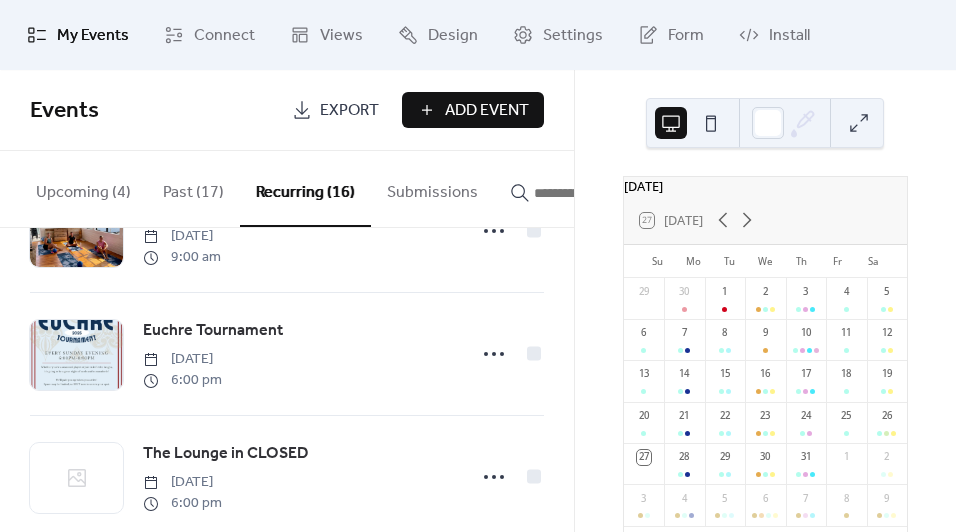 scroll, scrollTop: 1319, scrollLeft: 0, axis: vertical 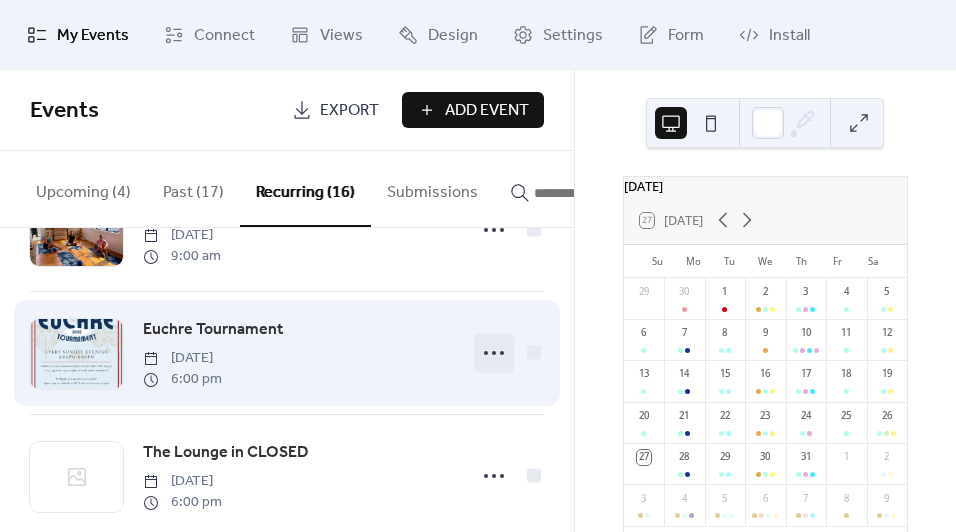 click 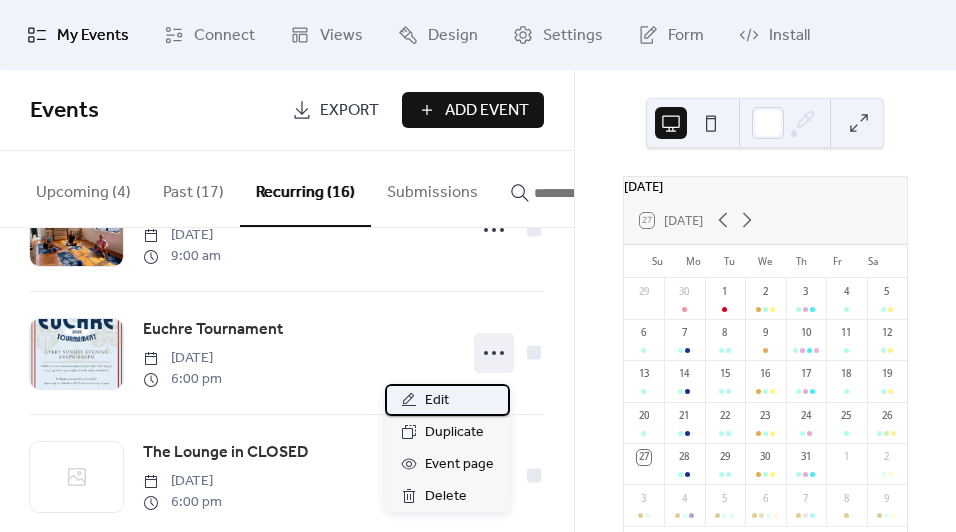 click on "Edit" at bounding box center [437, 401] 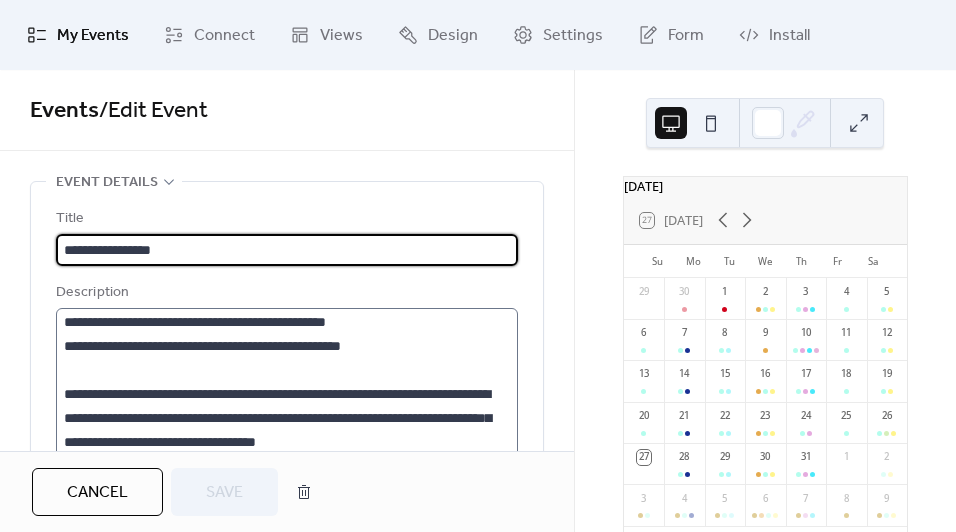 scroll, scrollTop: 287, scrollLeft: 0, axis: vertical 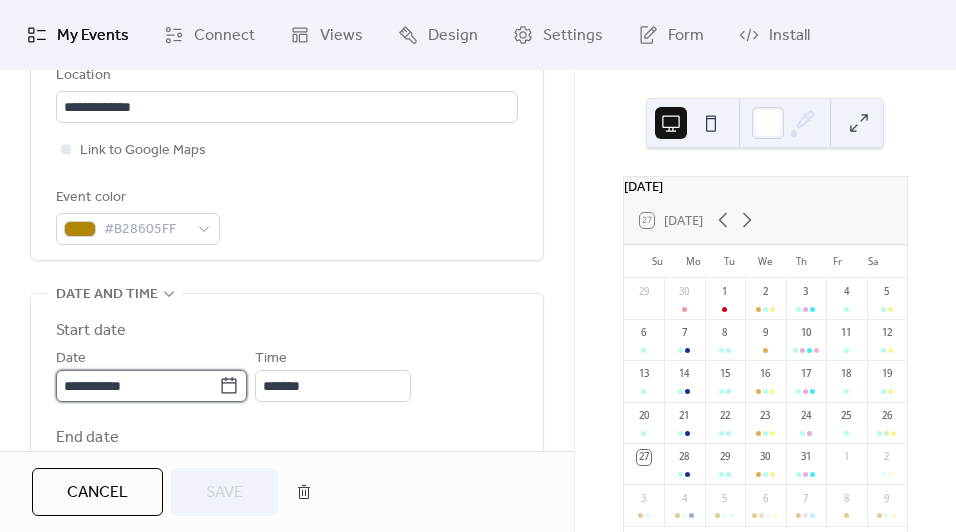 click on "**********" at bounding box center [137, 386] 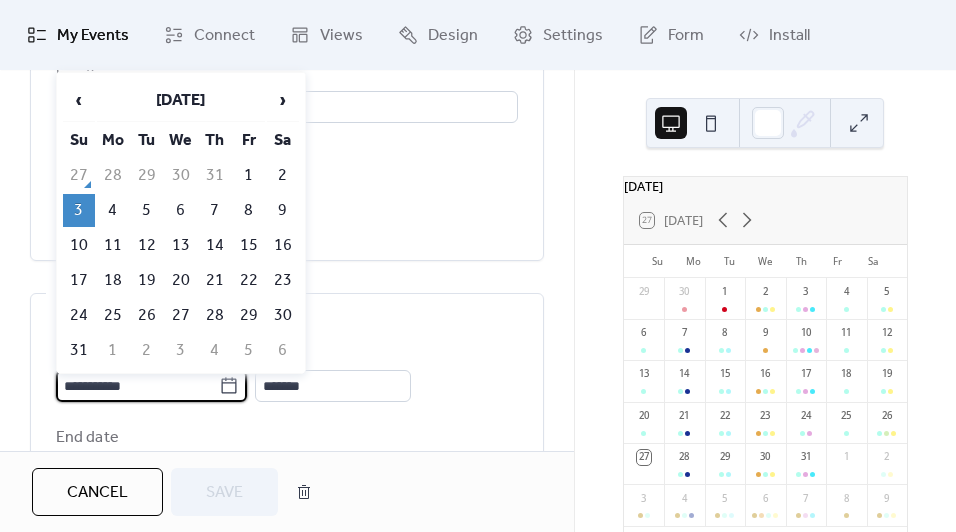 click on "3" at bounding box center [79, 210] 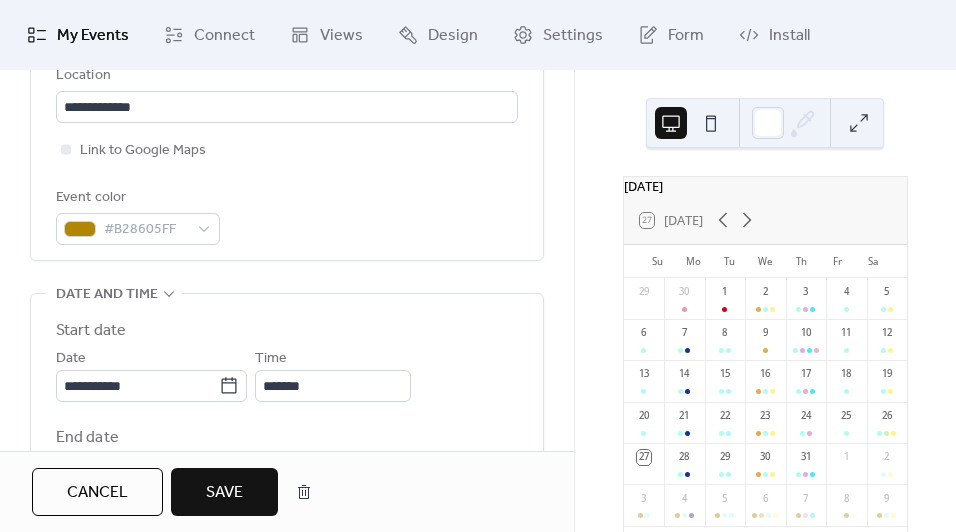 scroll, scrollTop: 0, scrollLeft: 0, axis: both 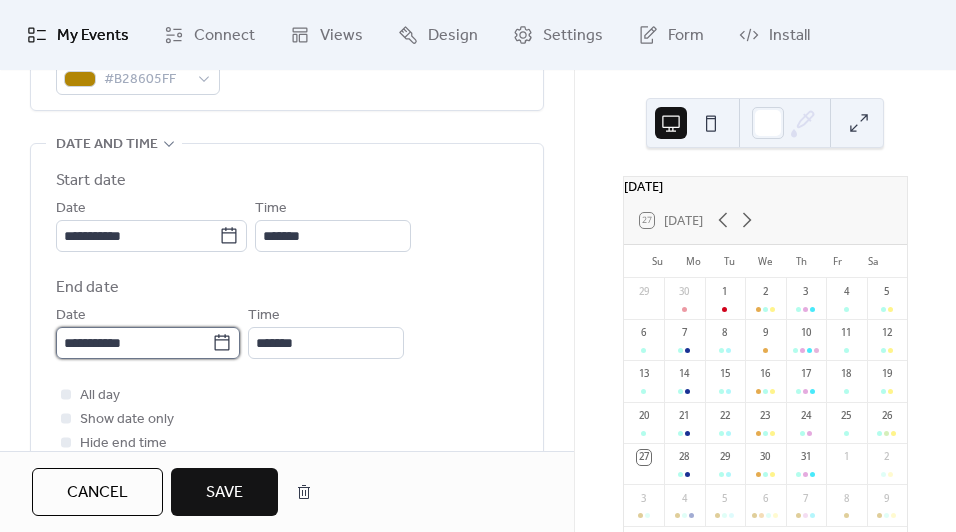 click on "**********" at bounding box center (134, 343) 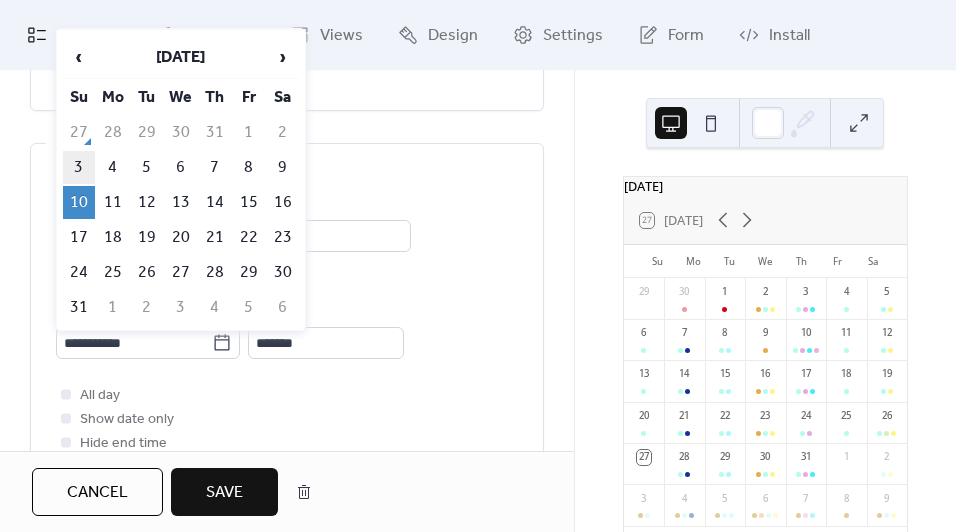 click on "3" at bounding box center [79, 167] 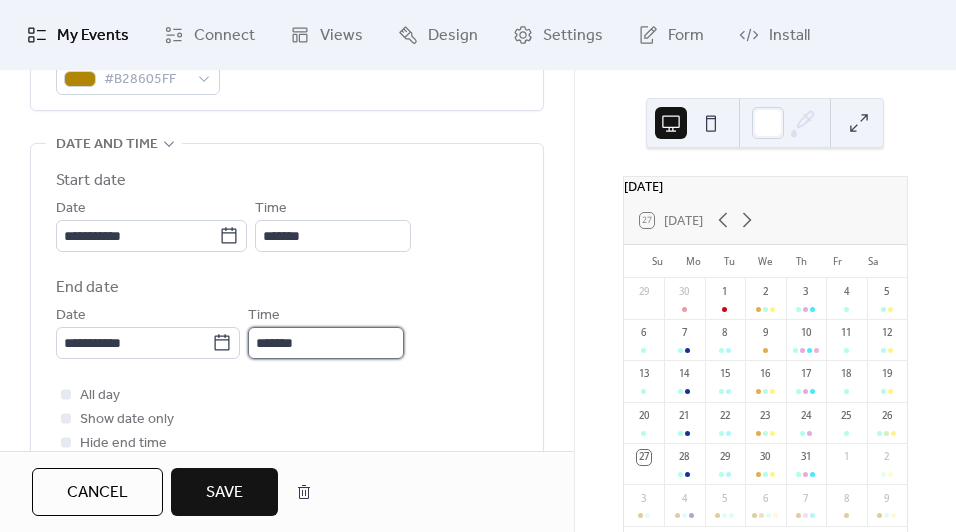 click on "*******" at bounding box center [326, 343] 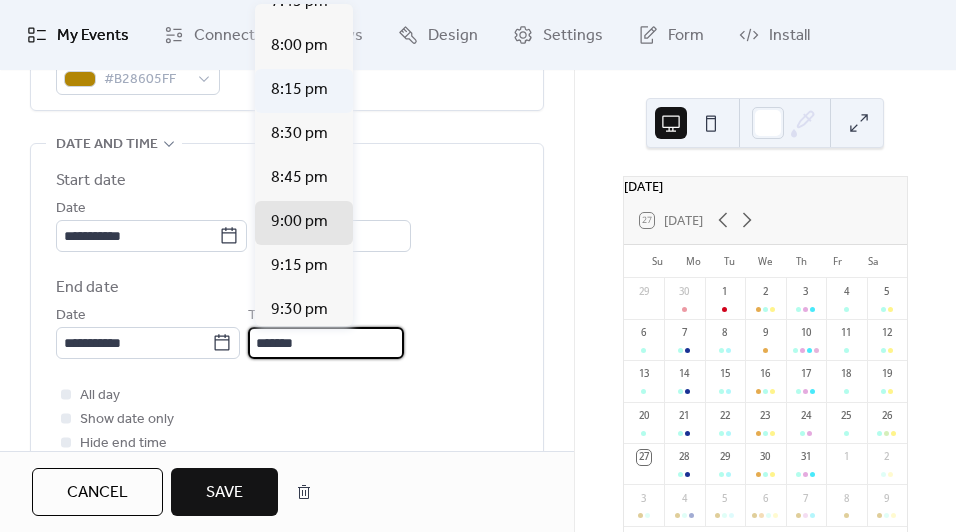 scroll, scrollTop: 285, scrollLeft: 0, axis: vertical 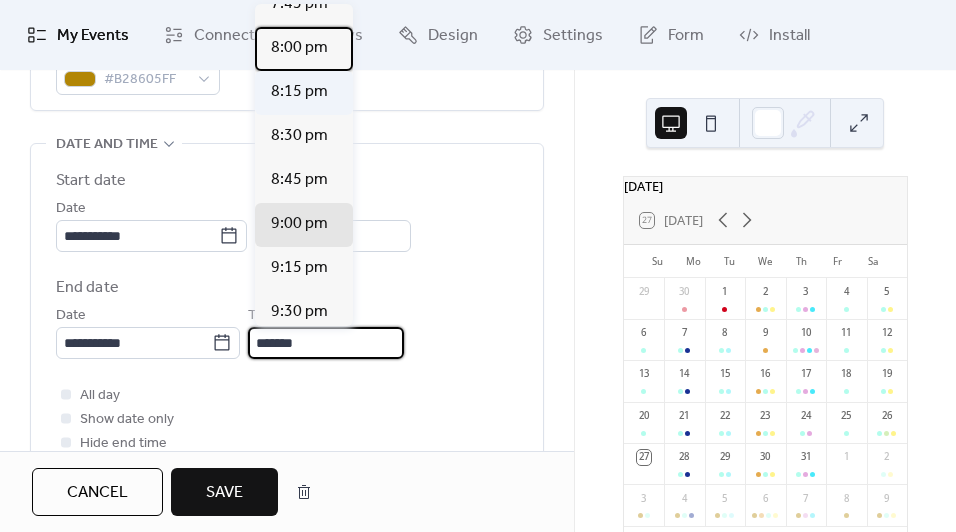 click on "8:00 pm" at bounding box center (299, 48) 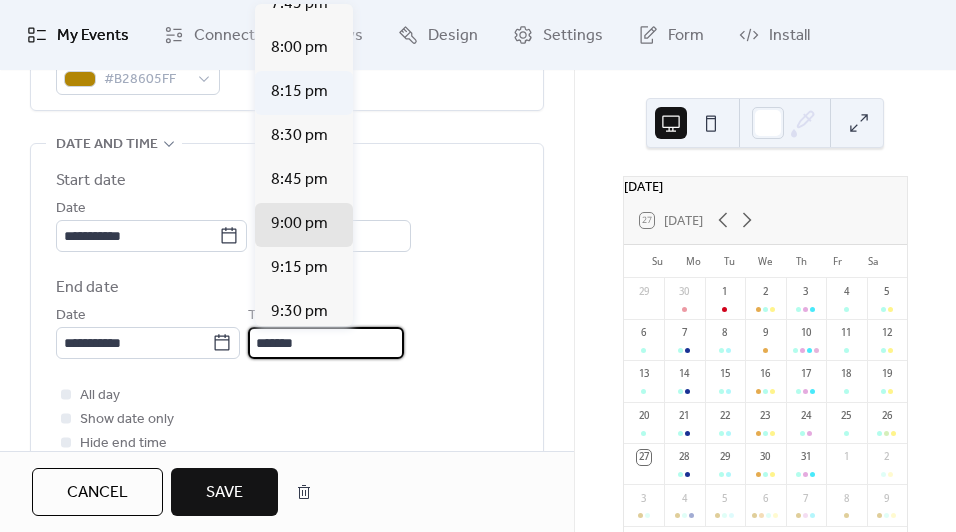 type on "*******" 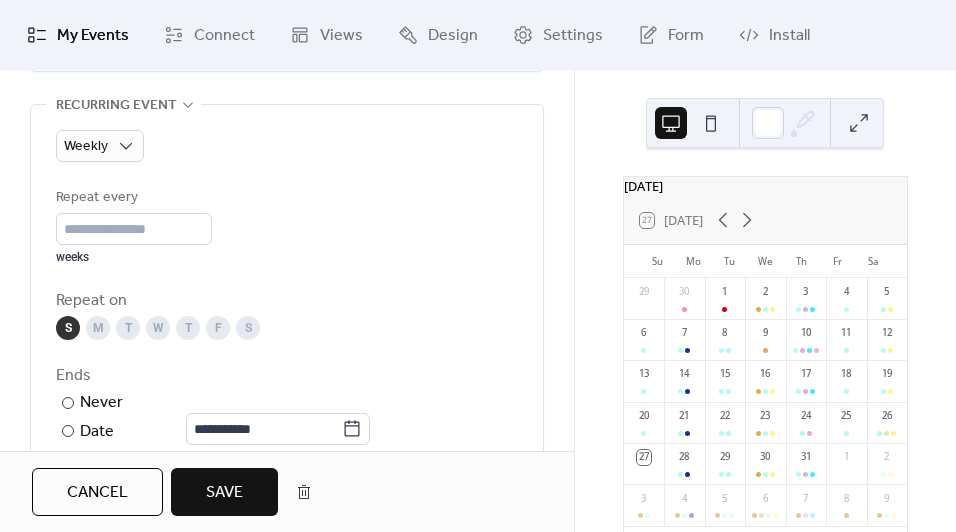 scroll, scrollTop: 1100, scrollLeft: 0, axis: vertical 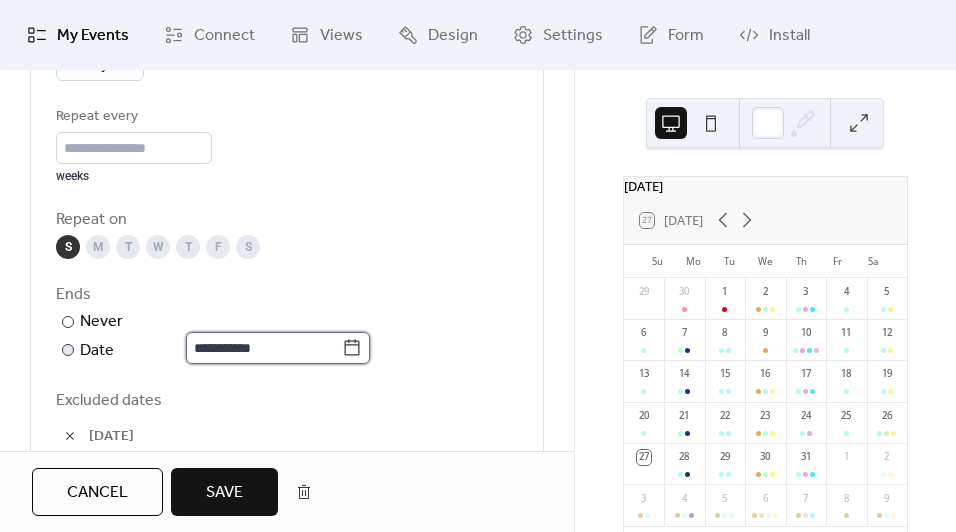 click on "**********" at bounding box center [264, 348] 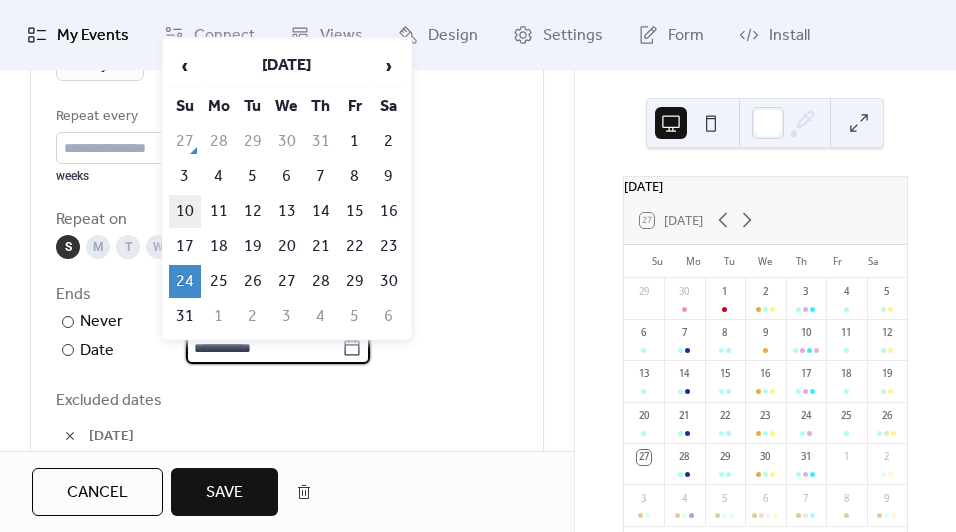 click on "10" at bounding box center (185, 211) 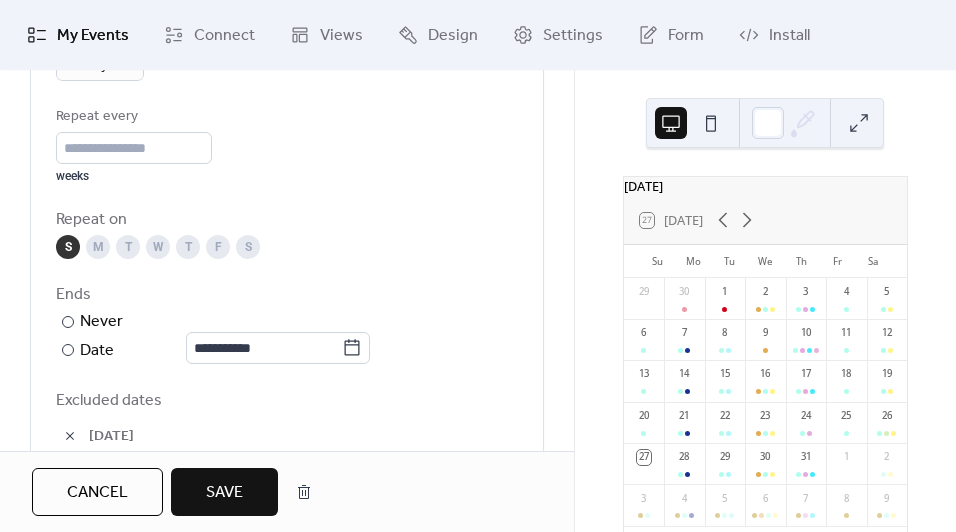 click on "Save" at bounding box center (224, 492) 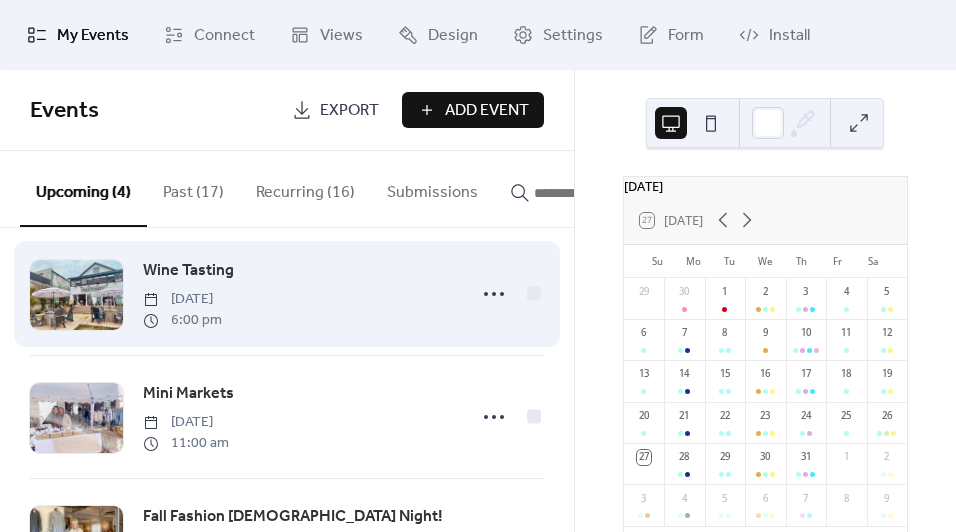 scroll, scrollTop: 20, scrollLeft: 0, axis: vertical 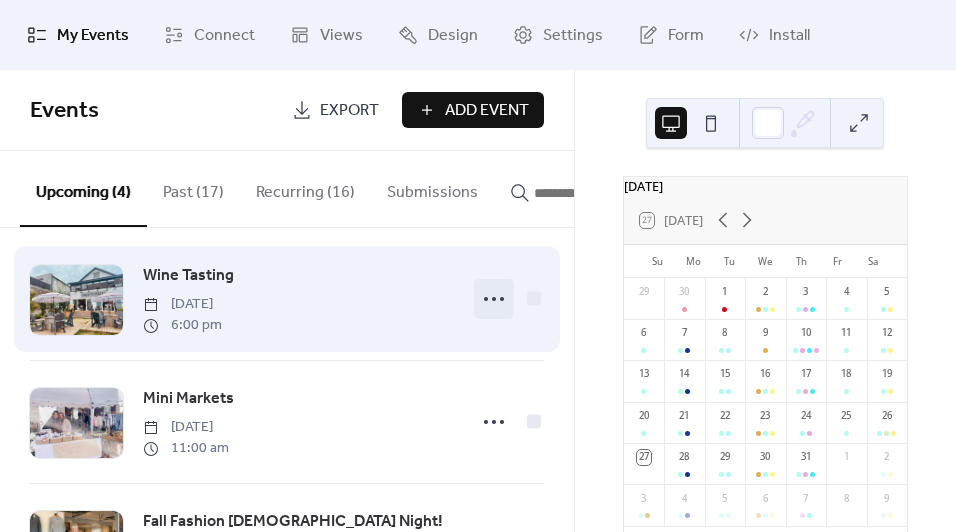 click 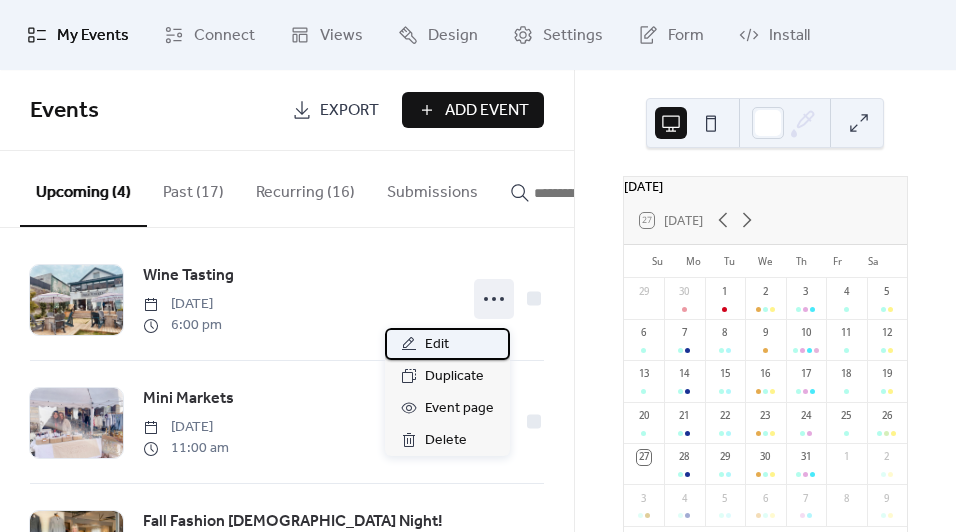 click on "Edit" at bounding box center (447, 344) 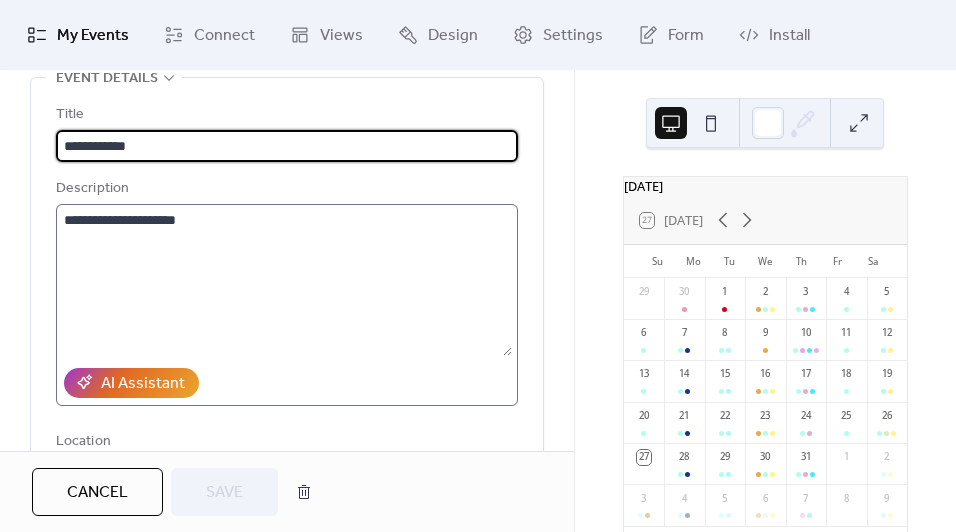 scroll, scrollTop: 0, scrollLeft: 0, axis: both 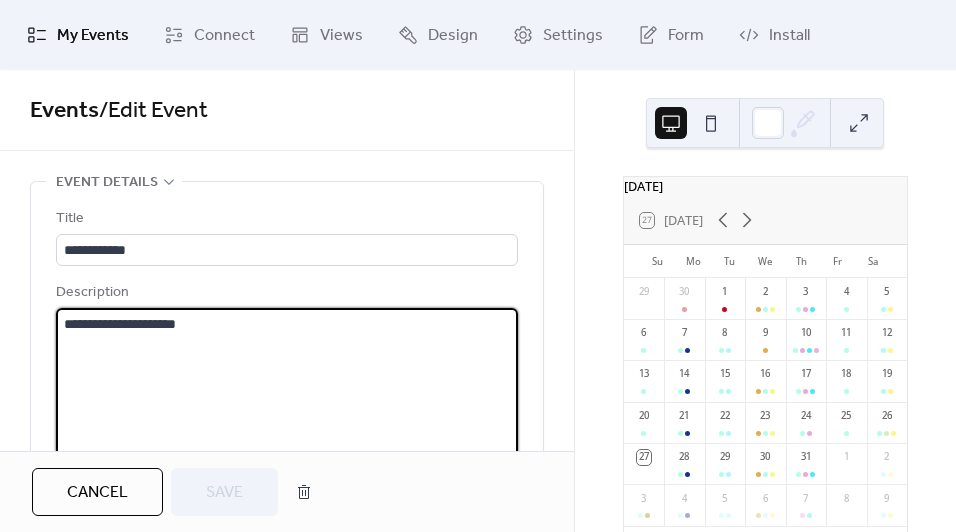 drag, startPoint x: 249, startPoint y: 326, endPoint x: 63, endPoint y: 321, distance: 186.0672 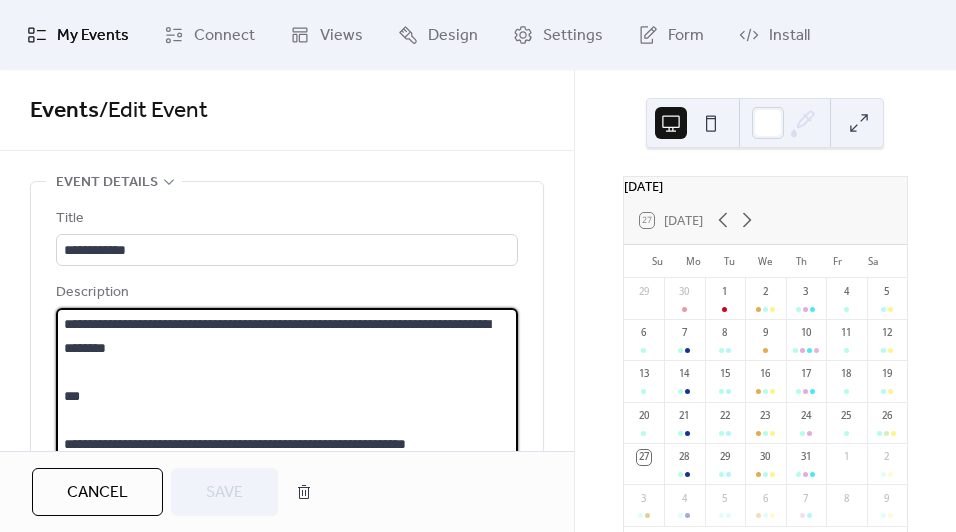 scroll, scrollTop: 693, scrollLeft: 0, axis: vertical 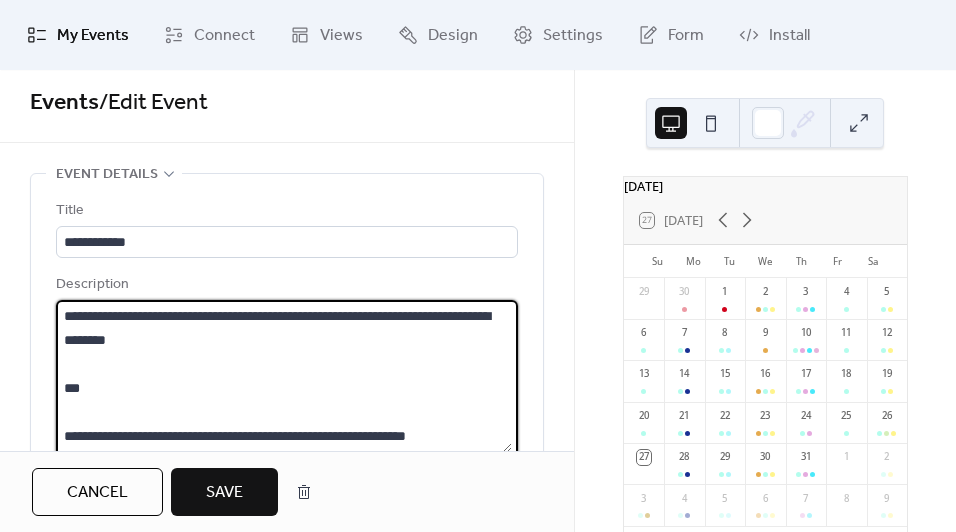 drag, startPoint x: 243, startPoint y: 342, endPoint x: 32, endPoint y: 313, distance: 212.98357 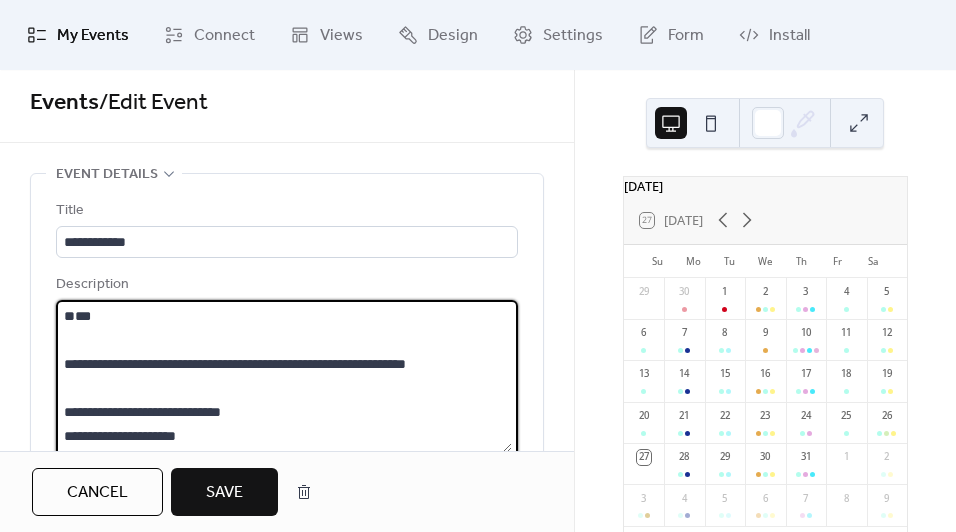 scroll, scrollTop: 76, scrollLeft: 0, axis: vertical 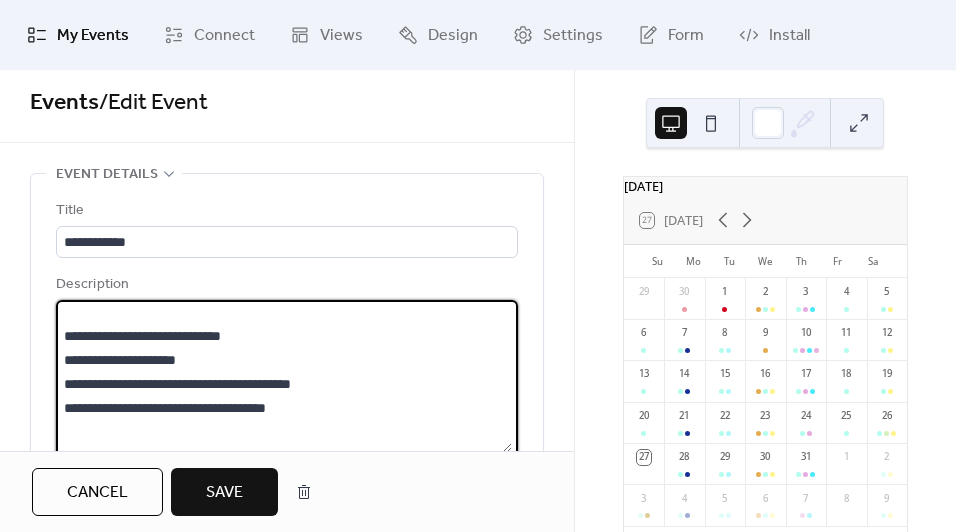 drag, startPoint x: 119, startPoint y: 334, endPoint x: 50, endPoint y: 325, distance: 69.58448 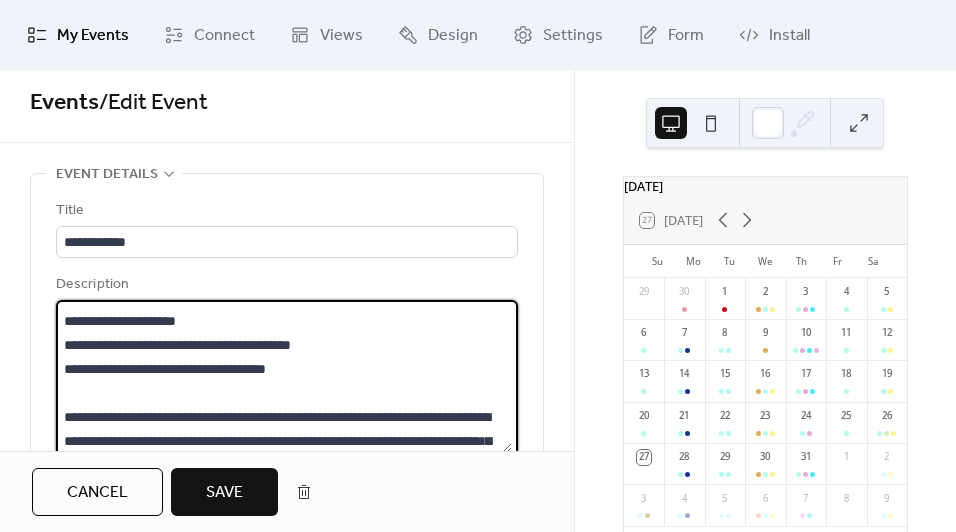 scroll, scrollTop: 0, scrollLeft: 0, axis: both 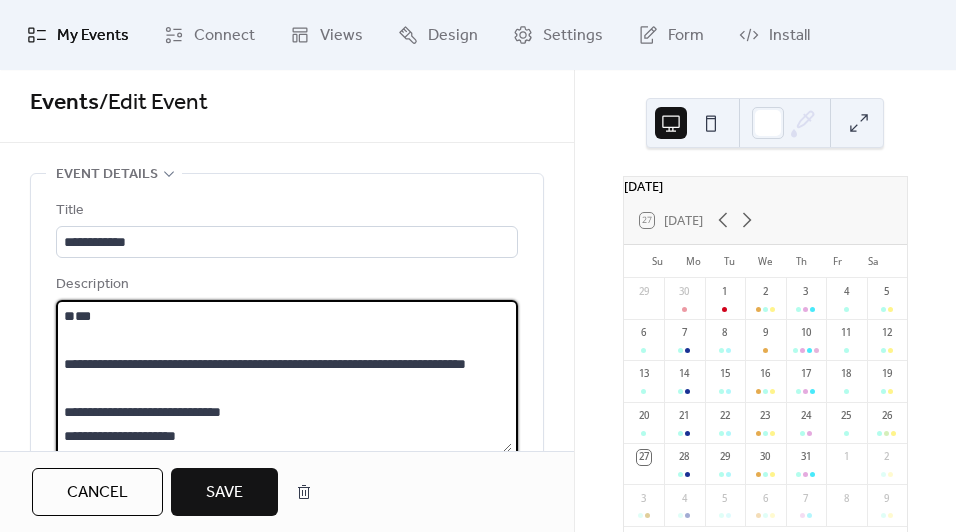 click at bounding box center (284, 376) 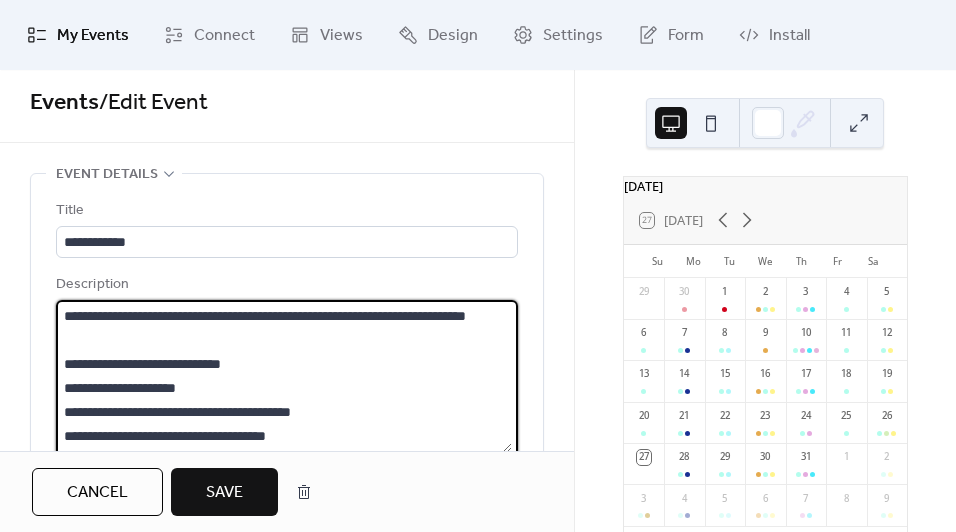 click at bounding box center (284, 376) 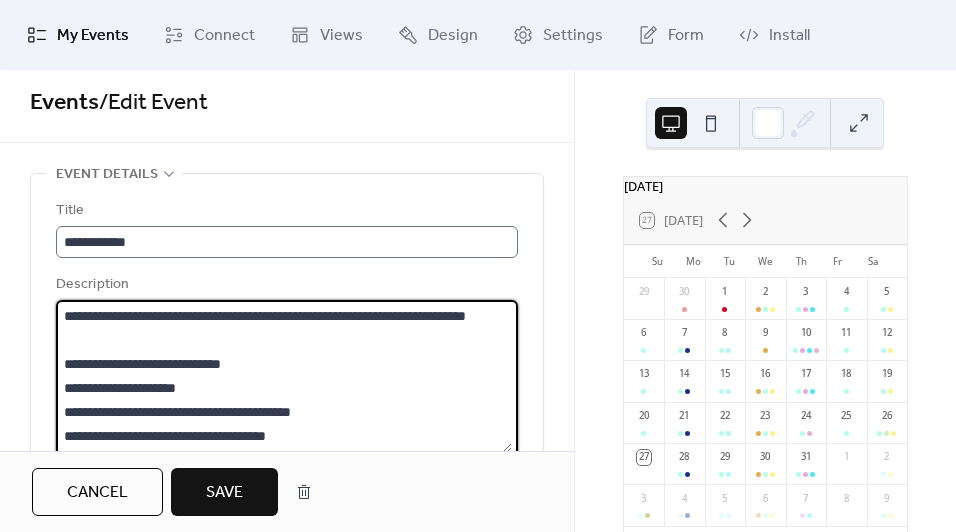 type on "**********" 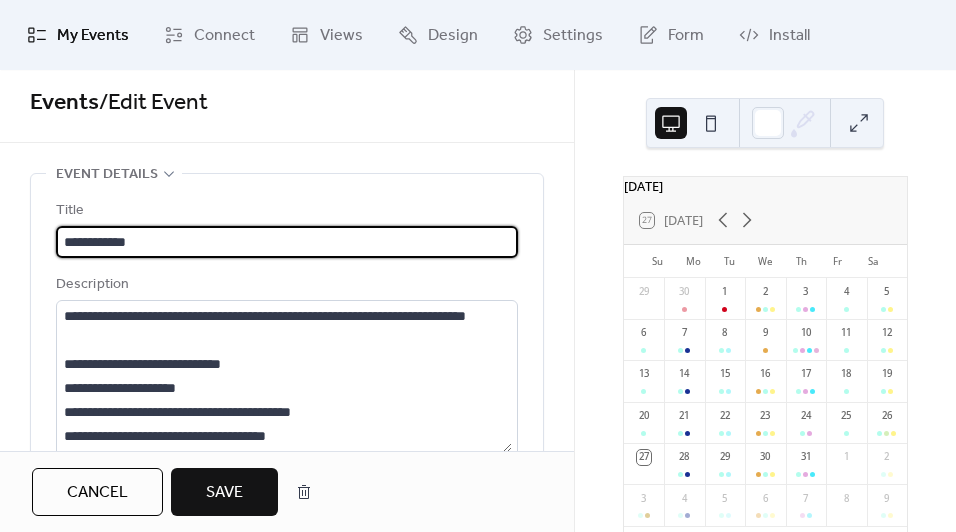 click on "**********" at bounding box center [287, 242] 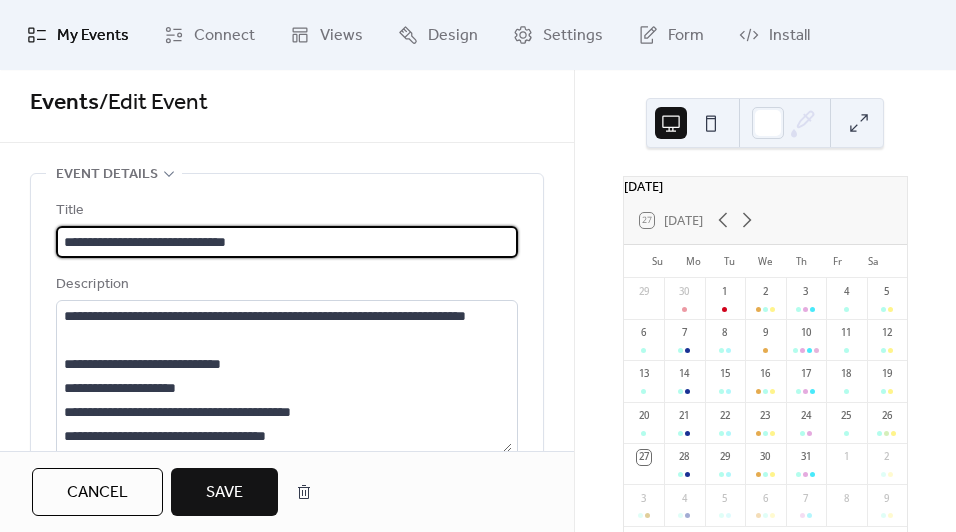click on "**********" at bounding box center (287, 242) 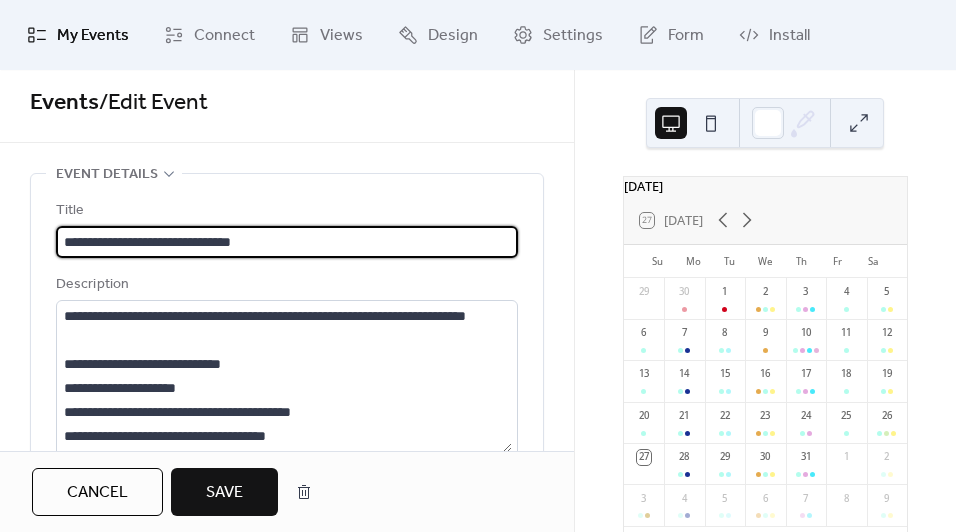 click on "**********" at bounding box center (287, 242) 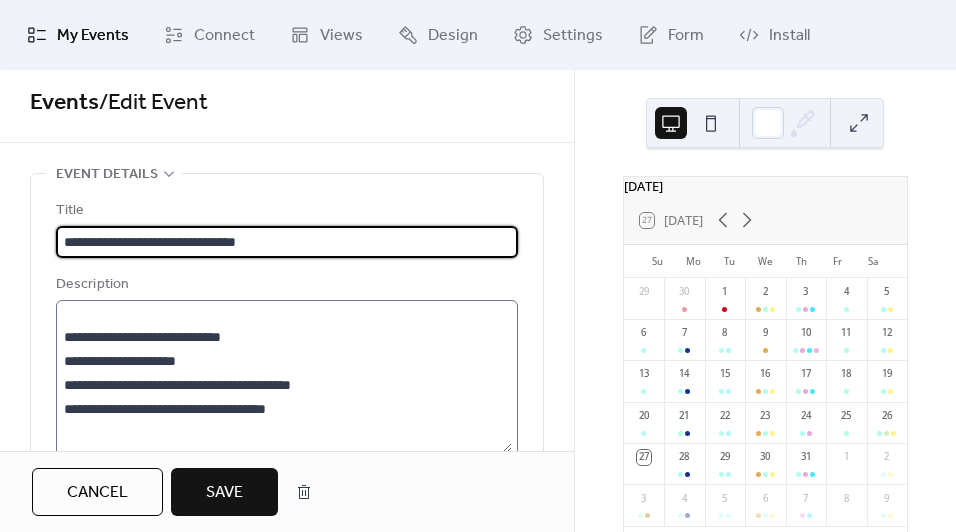 scroll, scrollTop: 23, scrollLeft: 0, axis: vertical 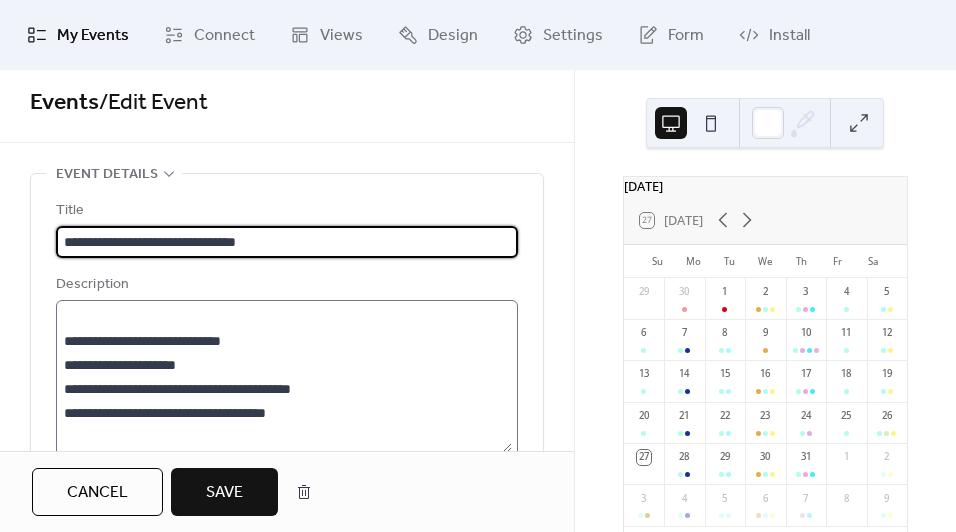 type on "**********" 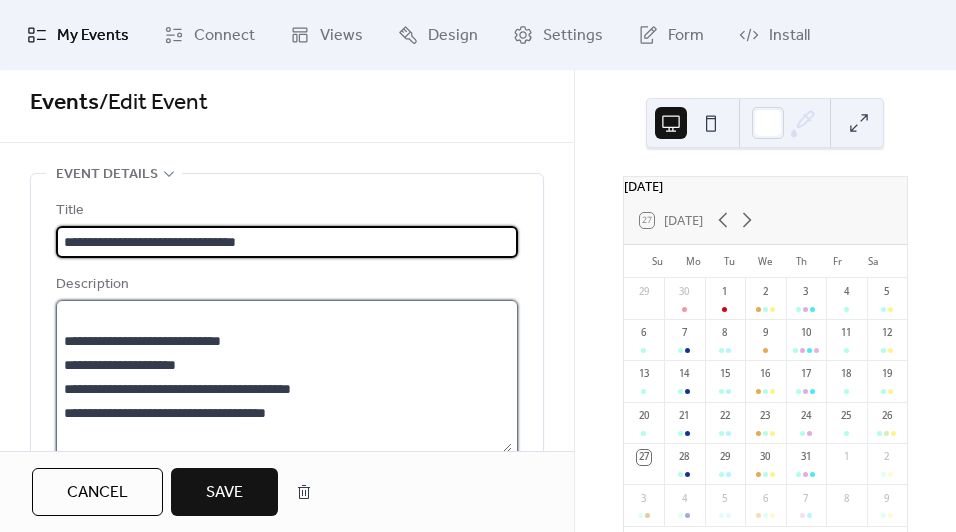click at bounding box center [284, 376] 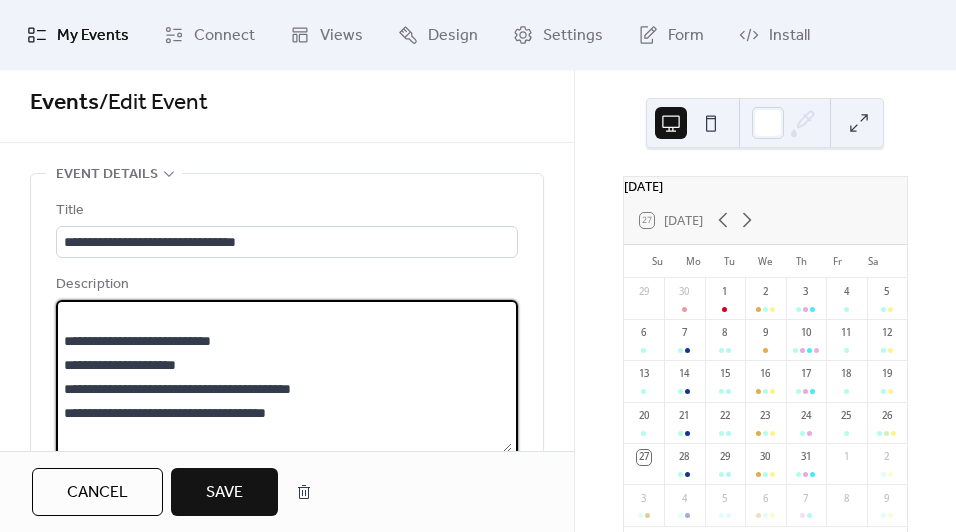 click at bounding box center [284, 376] 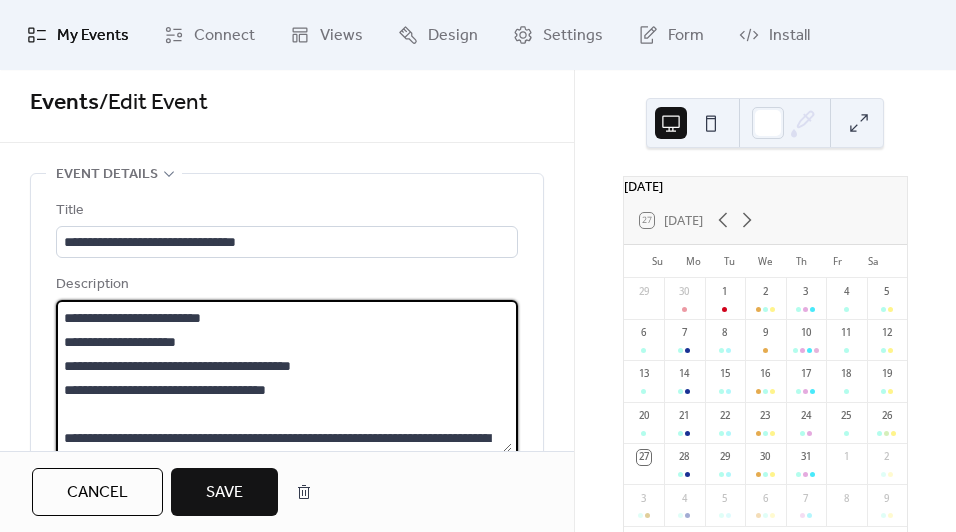 scroll, scrollTop: 40, scrollLeft: 0, axis: vertical 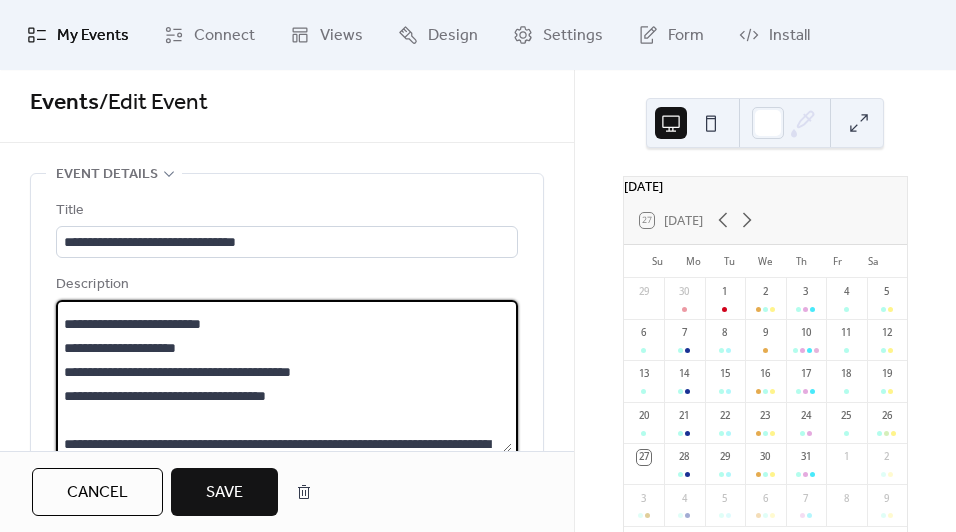 click at bounding box center (284, 376) 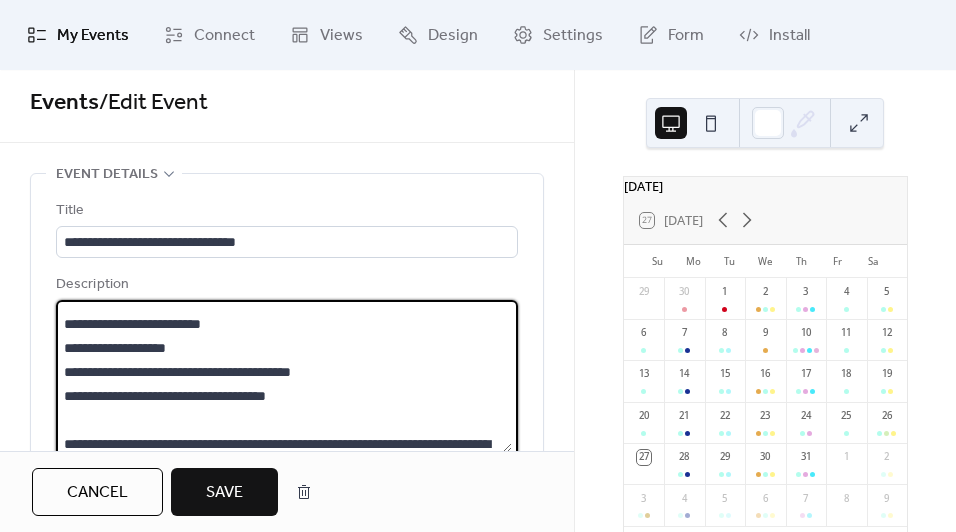 click at bounding box center (284, 376) 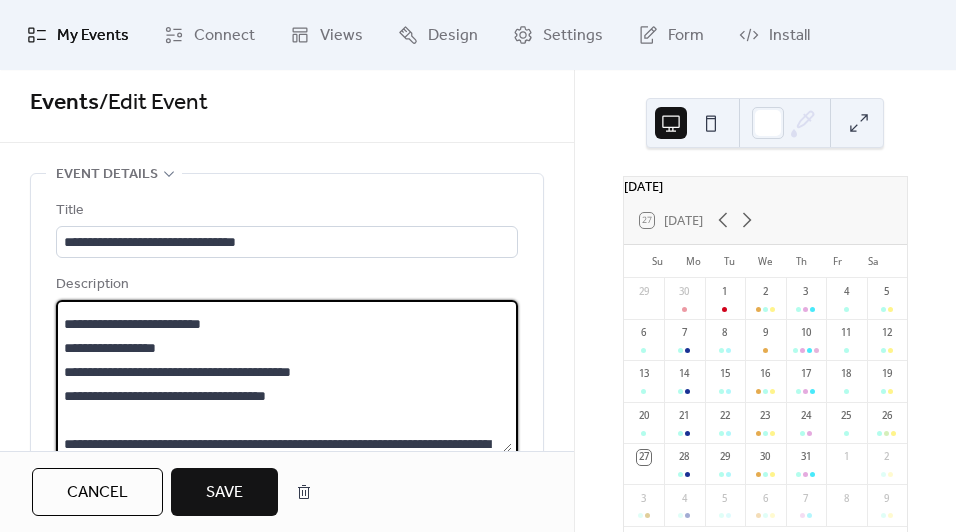 click at bounding box center [284, 376] 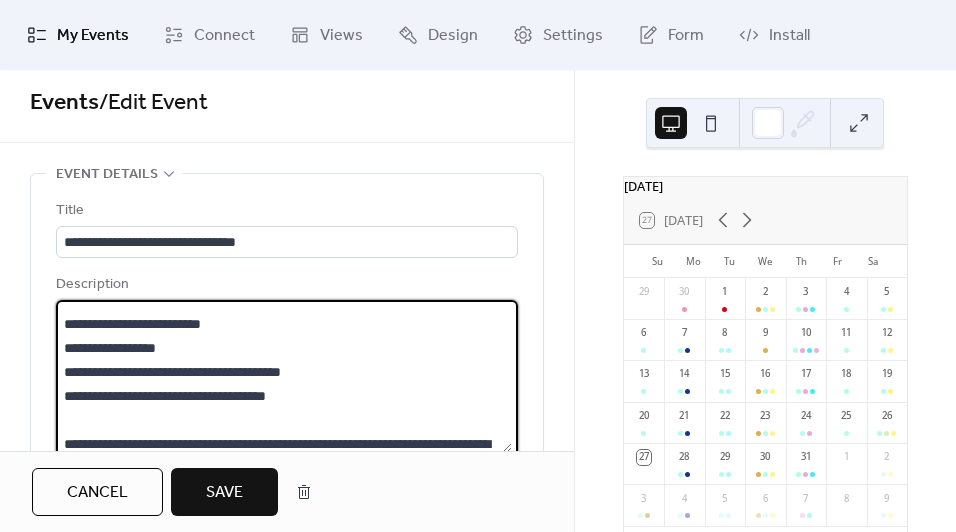 drag, startPoint x: 344, startPoint y: 395, endPoint x: 47, endPoint y: 346, distance: 301.01495 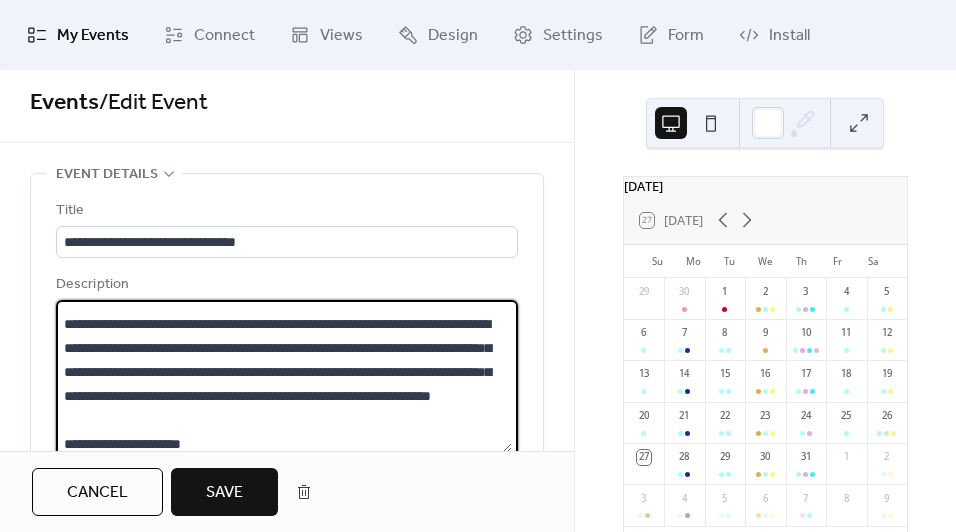 scroll, scrollTop: 25, scrollLeft: 0, axis: vertical 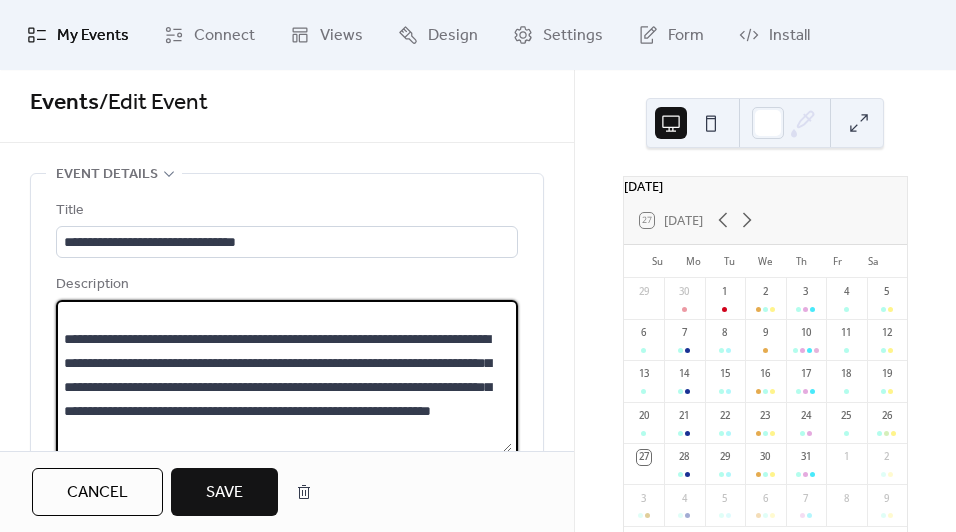 click on "**********" at bounding box center [284, 376] 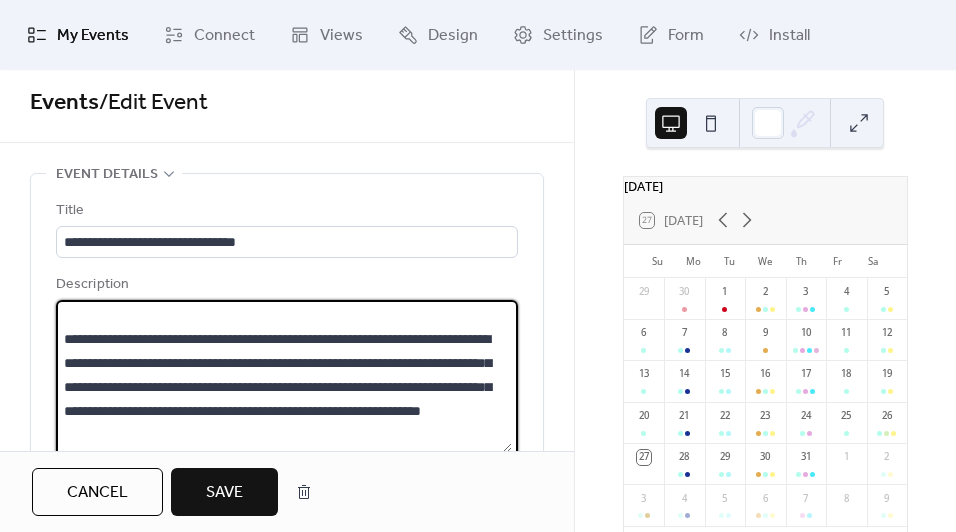 click on "**********" at bounding box center [284, 376] 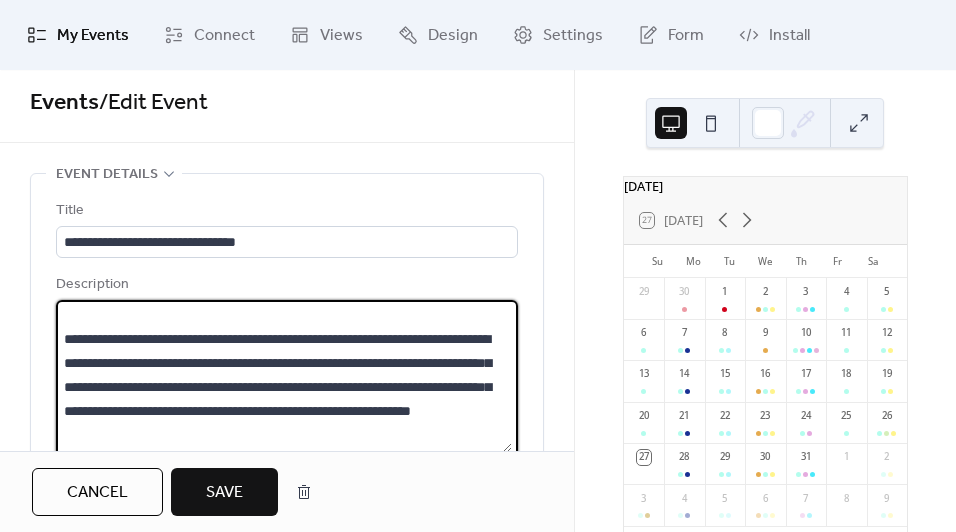 click on "**********" at bounding box center [284, 376] 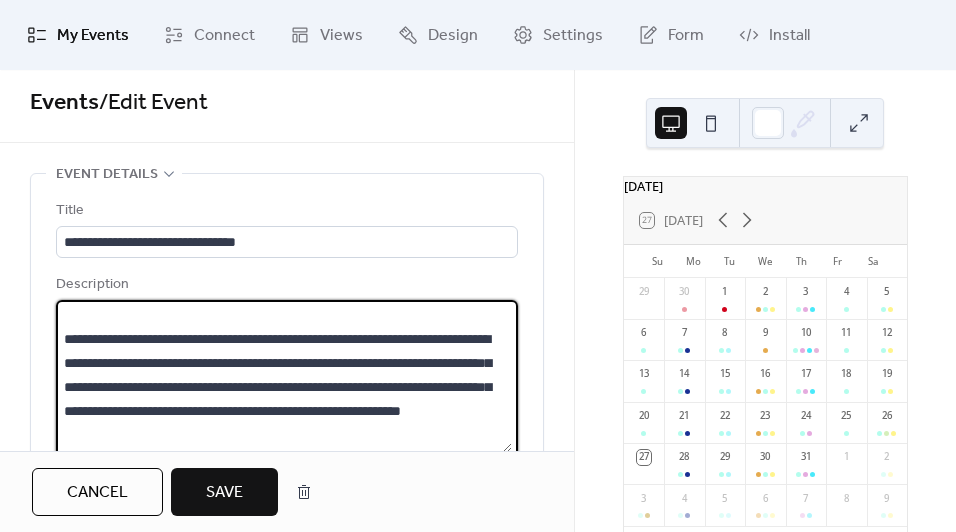 click on "**********" at bounding box center (284, 376) 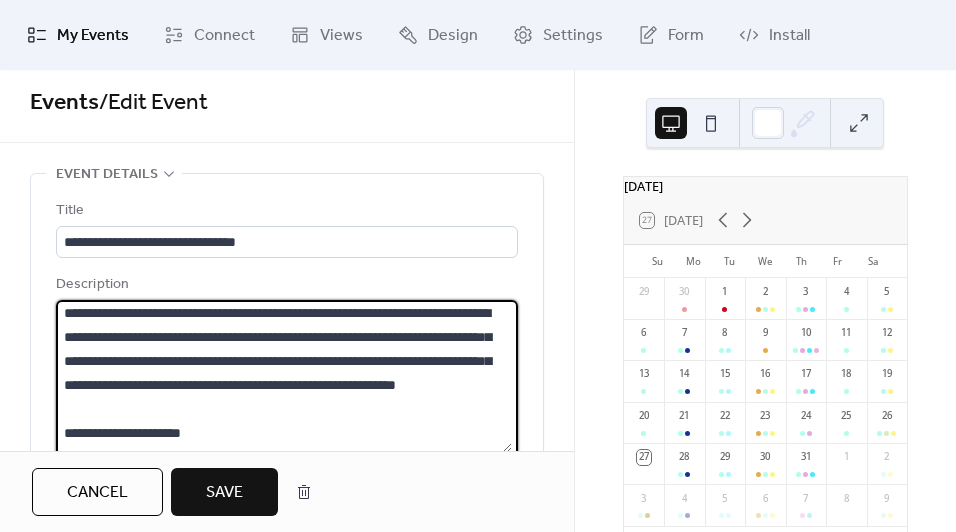 scroll, scrollTop: 53, scrollLeft: 0, axis: vertical 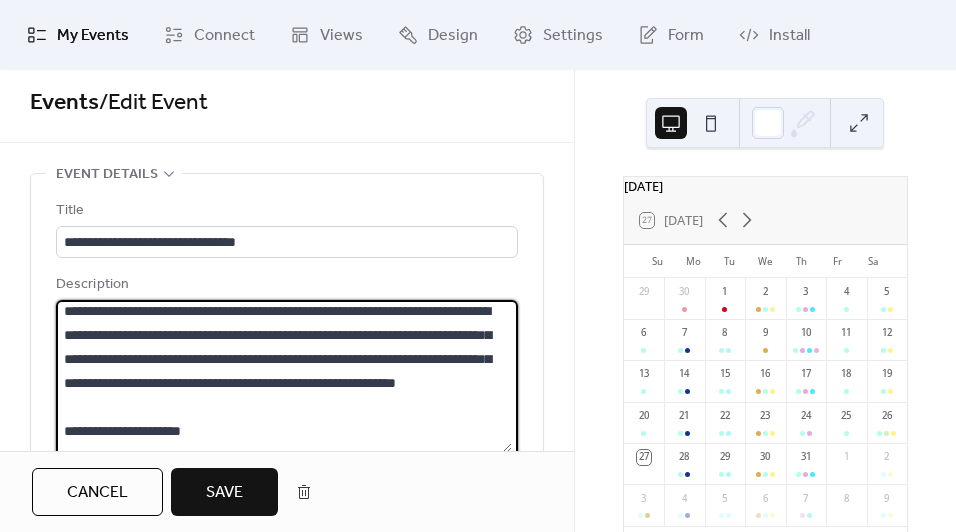 click on "**********" at bounding box center (284, 376) 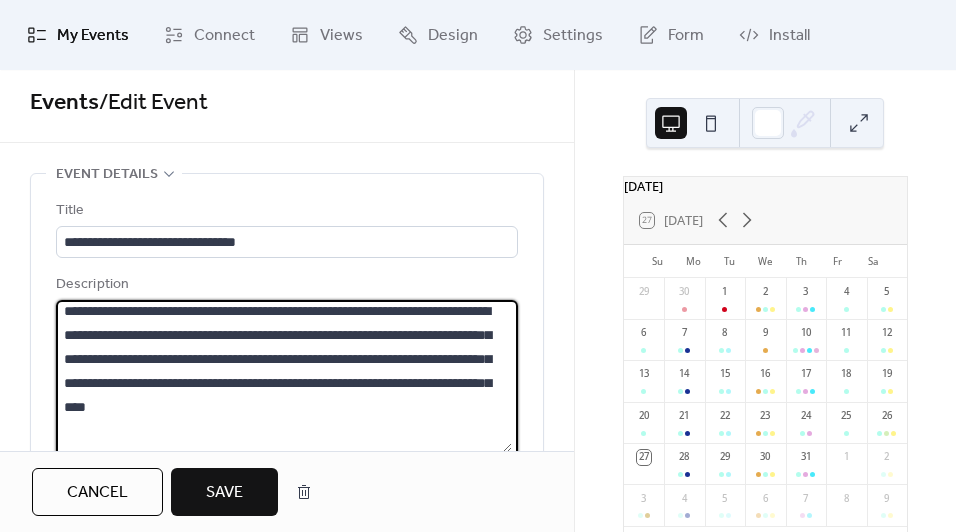 drag, startPoint x: 95, startPoint y: 411, endPoint x: 227, endPoint y: 410, distance: 132.00378 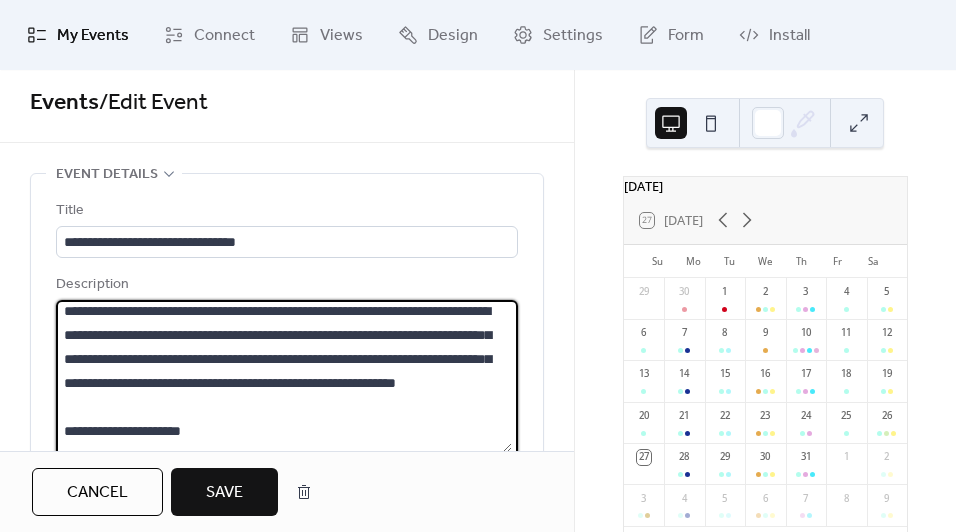 click on "**********" at bounding box center [284, 376] 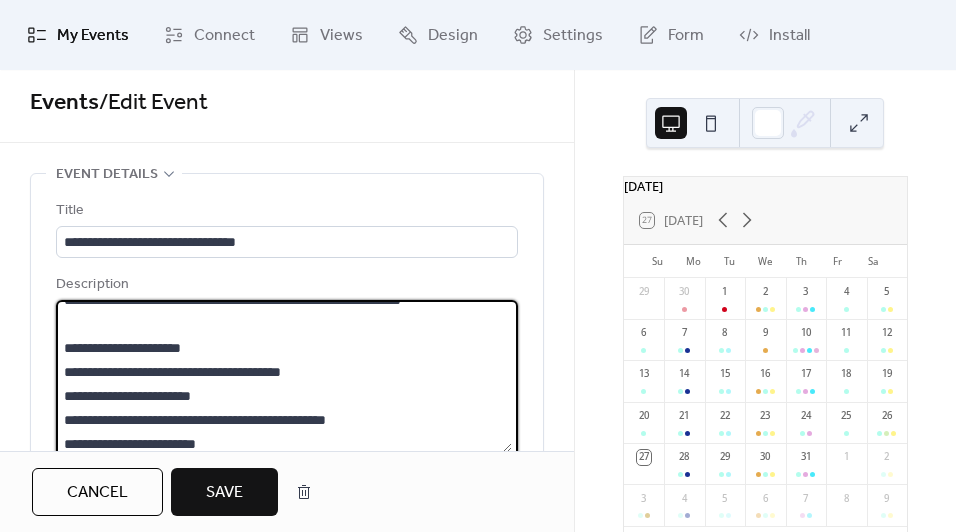 scroll, scrollTop: 138, scrollLeft: 0, axis: vertical 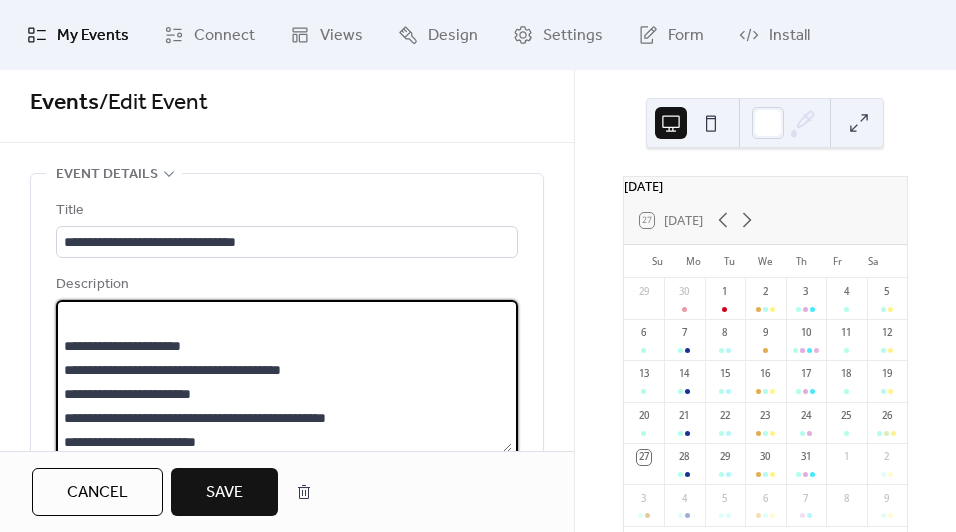 click on "**********" at bounding box center [284, 376] 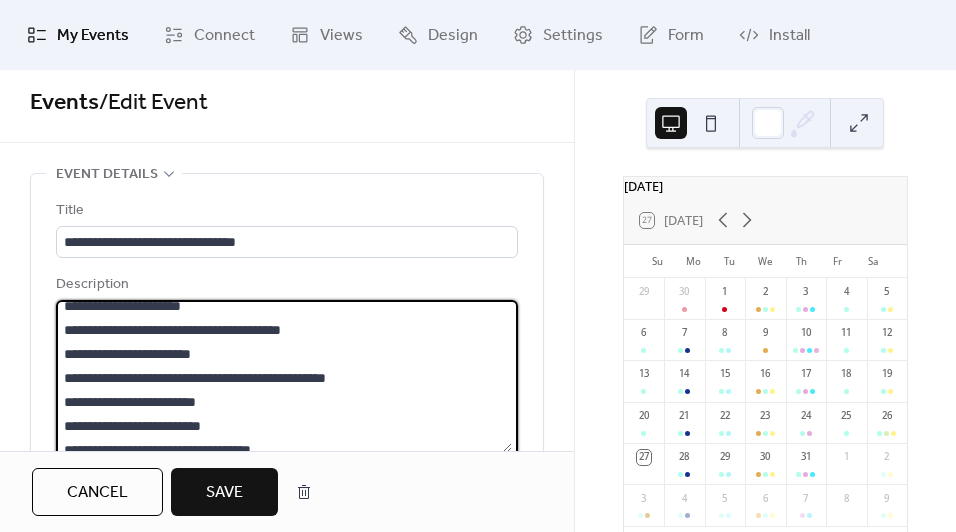 scroll, scrollTop: 148, scrollLeft: 0, axis: vertical 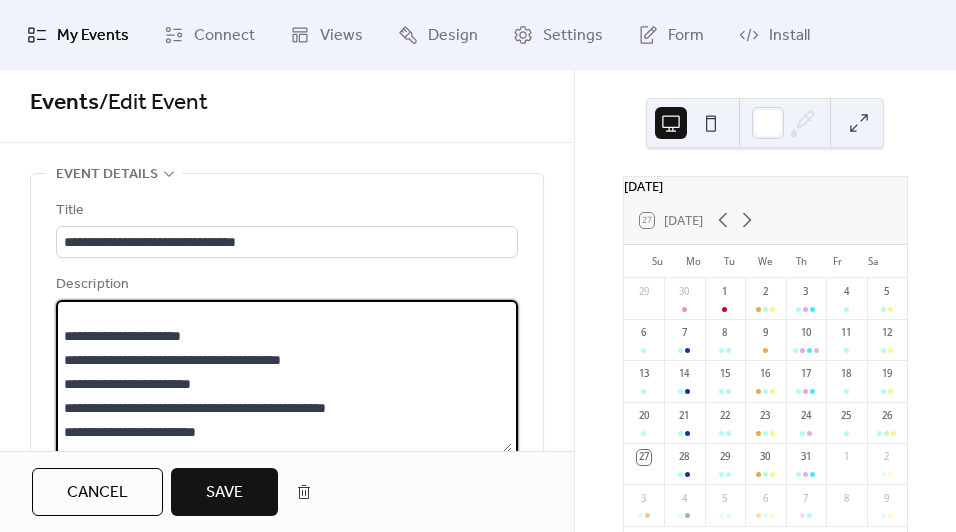 drag, startPoint x: 320, startPoint y: 306, endPoint x: 340, endPoint y: 330, distance: 31.241 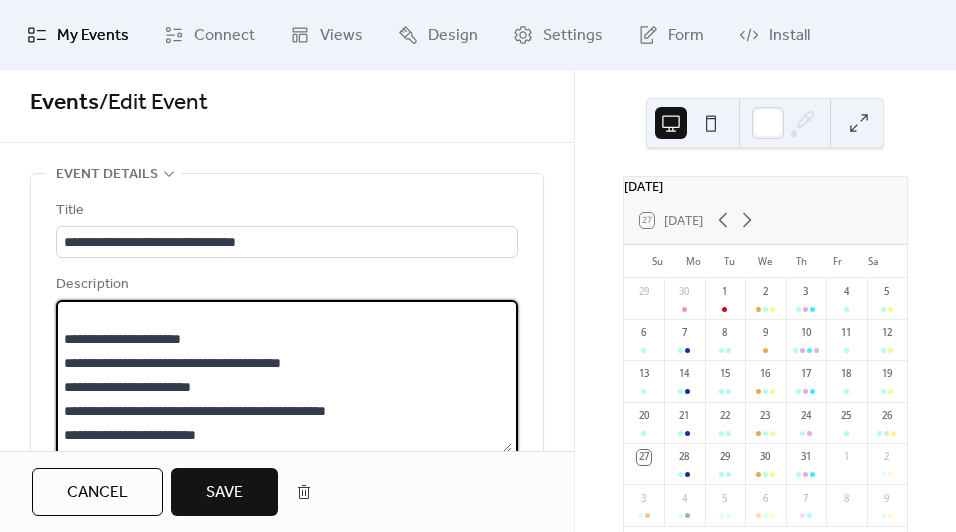 scroll, scrollTop: 170, scrollLeft: 0, axis: vertical 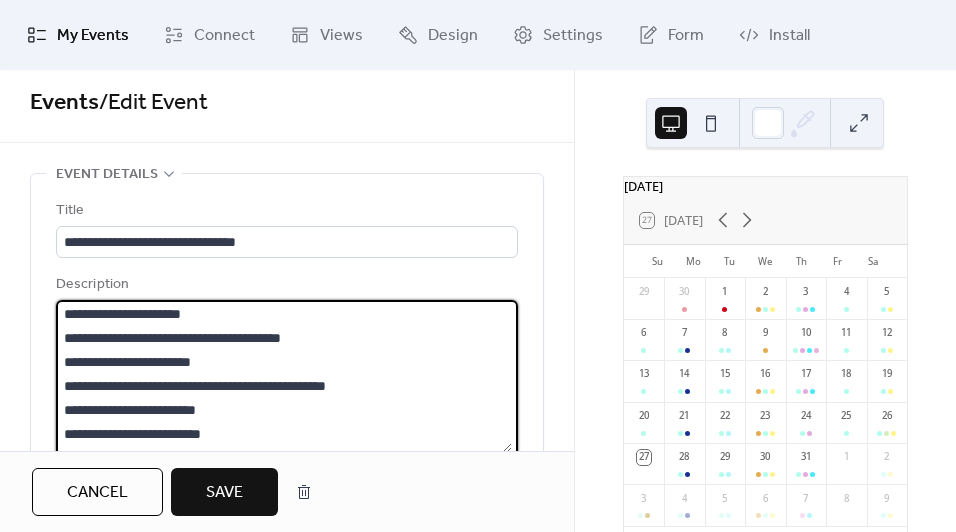 paste on "**********" 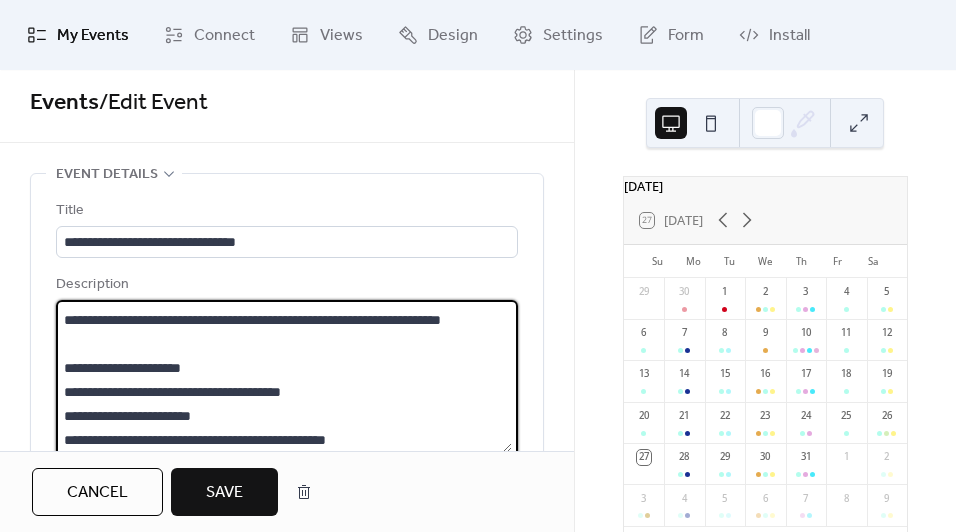 scroll, scrollTop: 133, scrollLeft: 0, axis: vertical 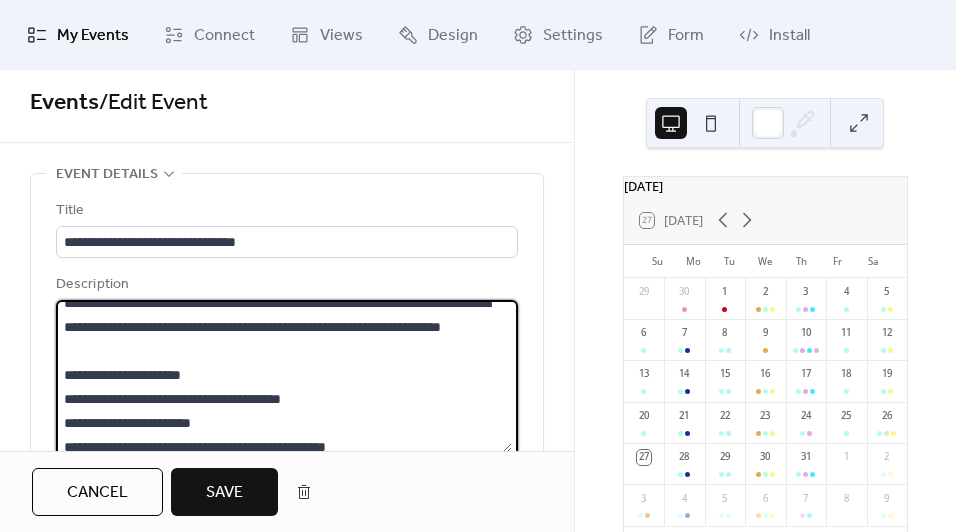 click at bounding box center [284, 376] 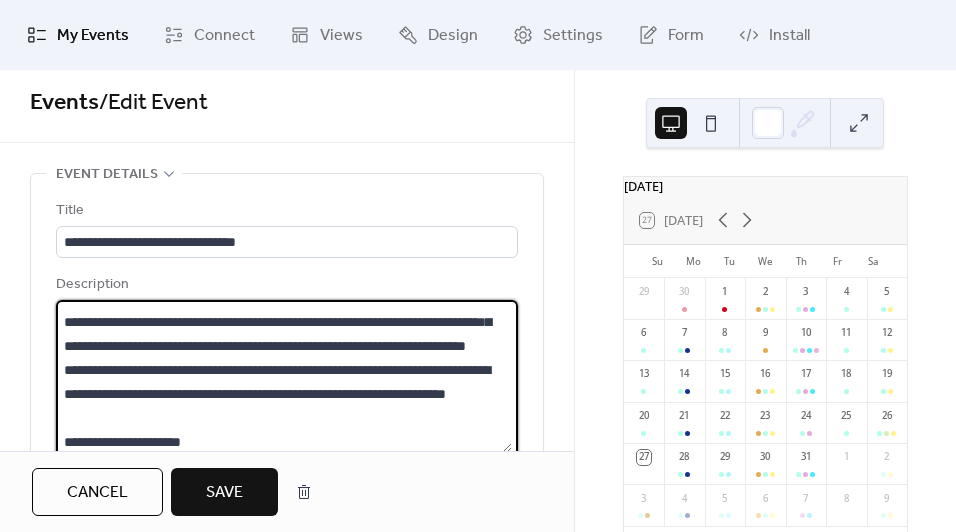 scroll, scrollTop: 79, scrollLeft: 0, axis: vertical 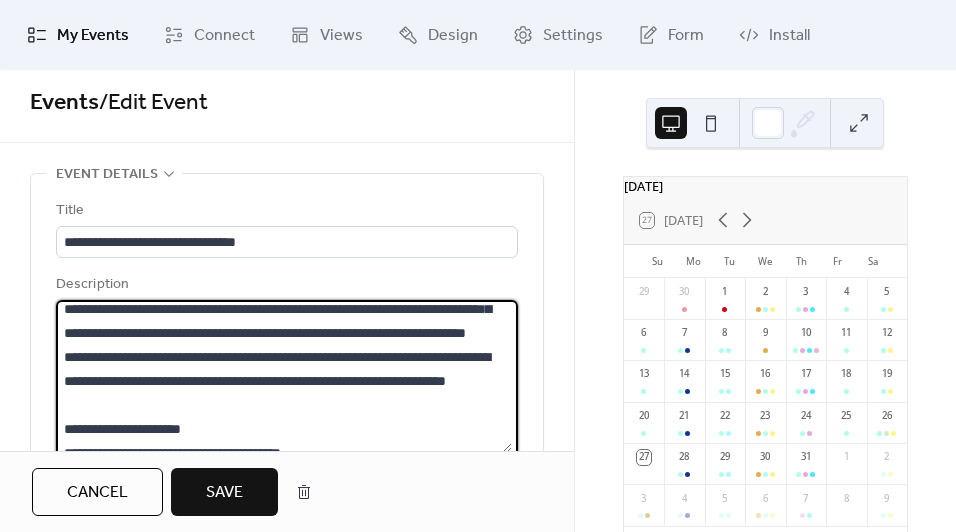 click at bounding box center [284, 376] 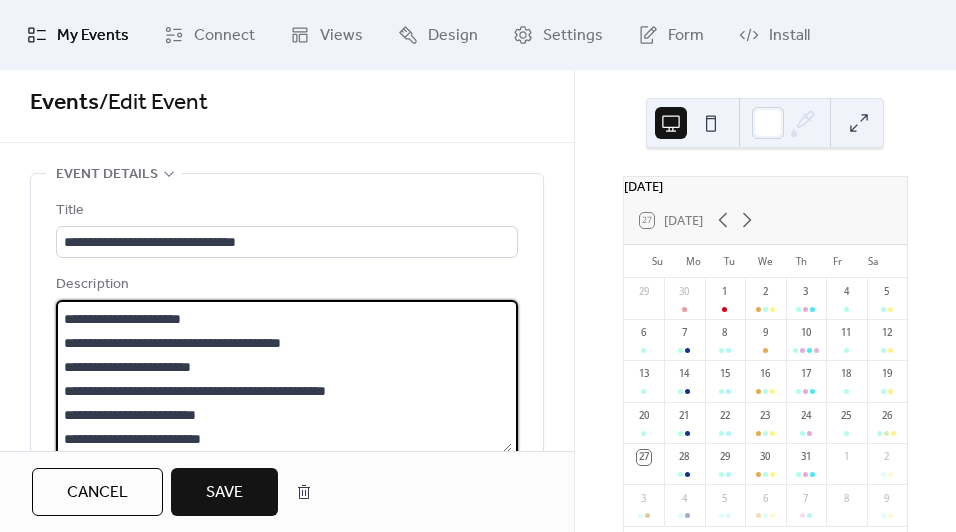 scroll, scrollTop: 225, scrollLeft: 0, axis: vertical 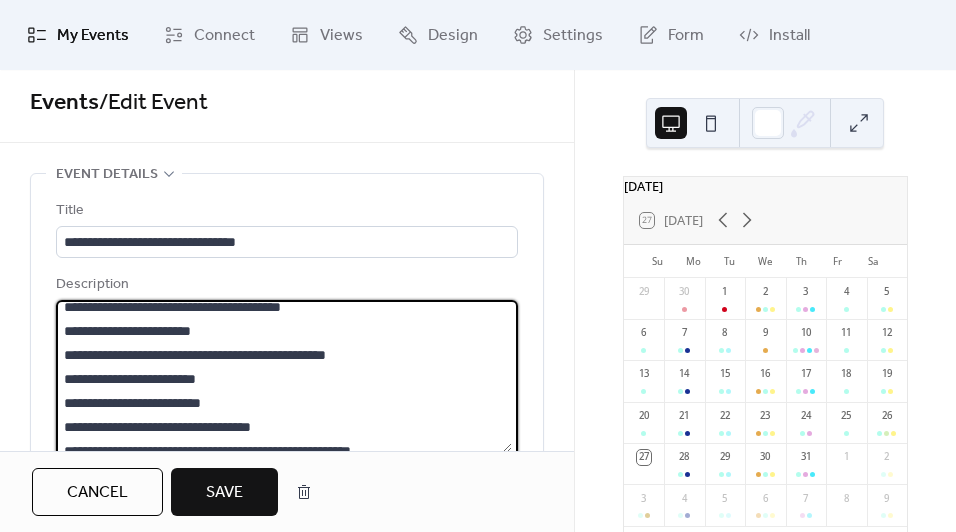 click at bounding box center [284, 376] 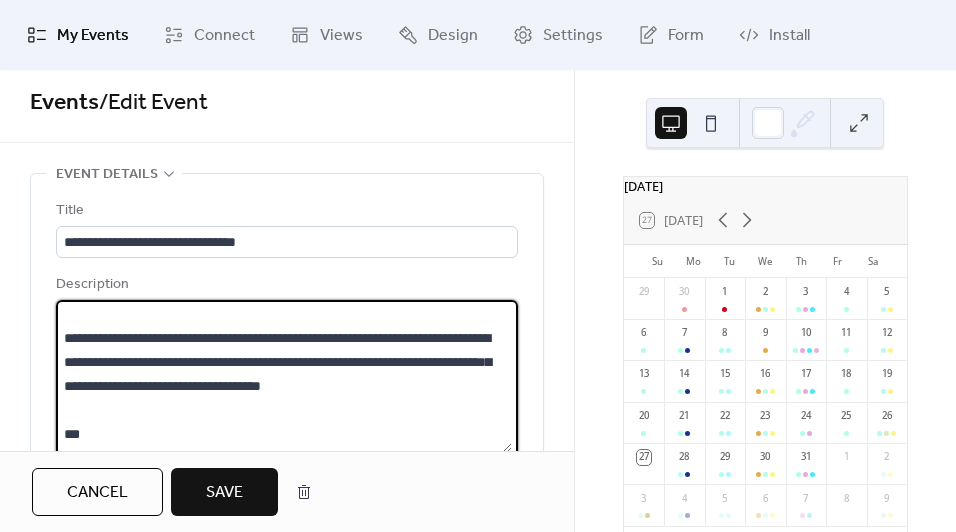 scroll, scrollTop: 402, scrollLeft: 0, axis: vertical 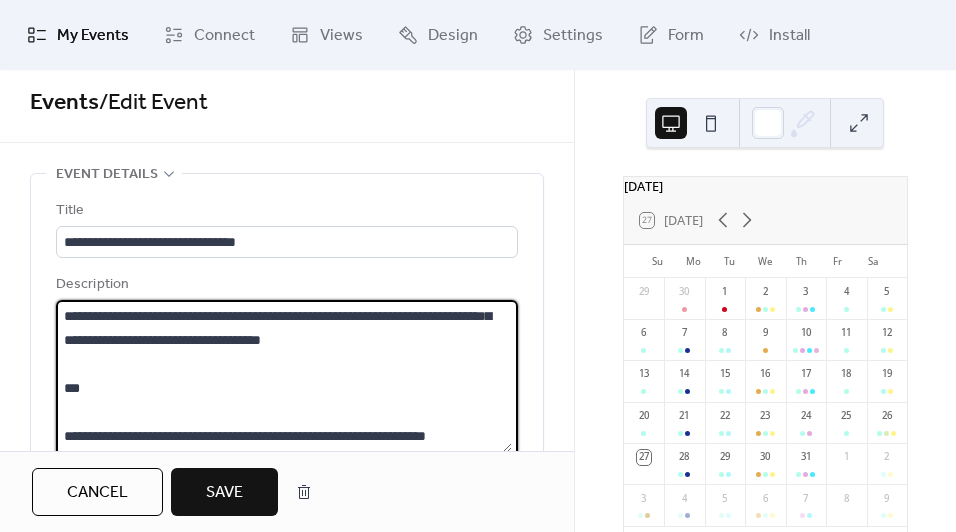 drag, startPoint x: 485, startPoint y: 368, endPoint x: 53, endPoint y: 320, distance: 434.65848 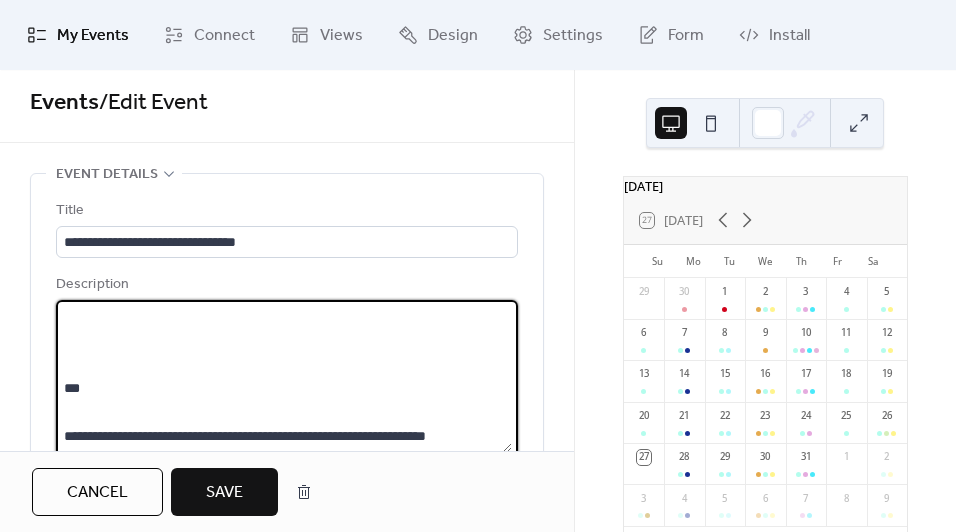 scroll, scrollTop: 479, scrollLeft: 0, axis: vertical 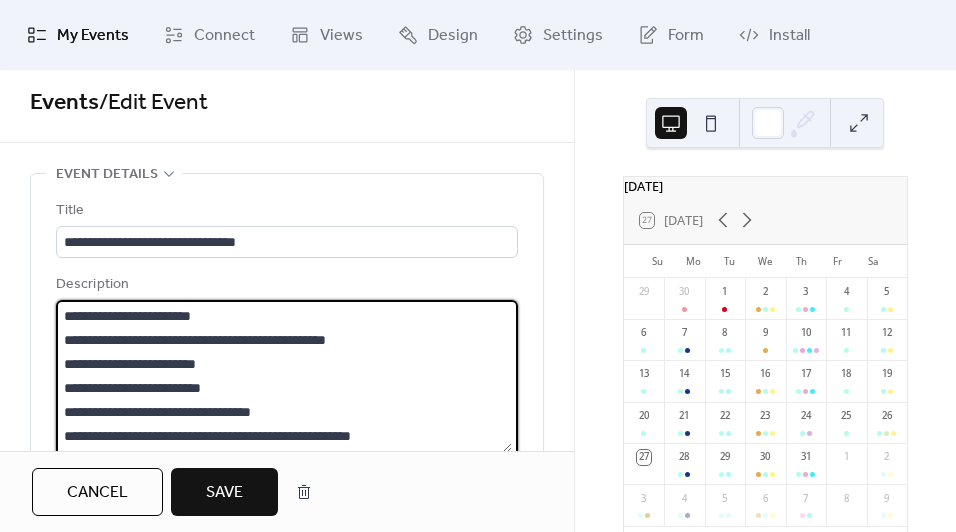 drag, startPoint x: 415, startPoint y: 415, endPoint x: 68, endPoint y: 316, distance: 360.84622 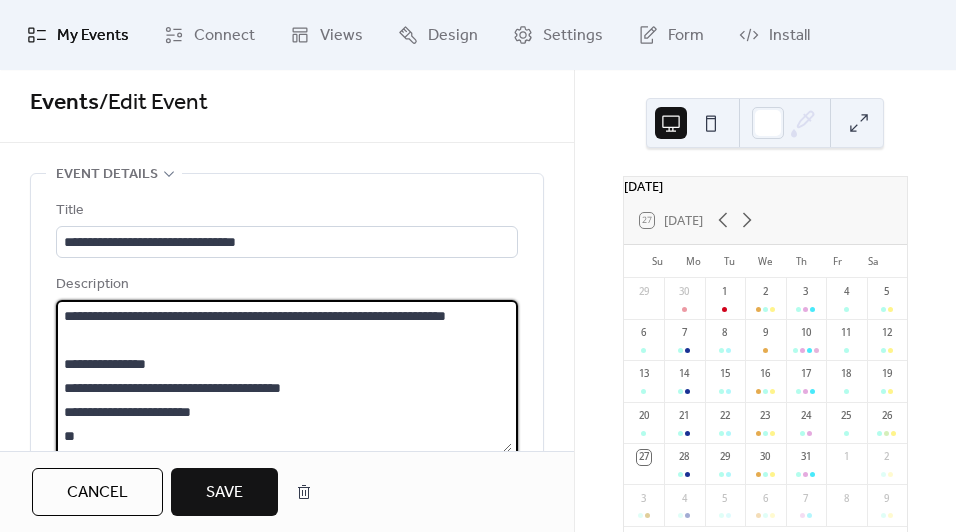 scroll, scrollTop: 240, scrollLeft: 0, axis: vertical 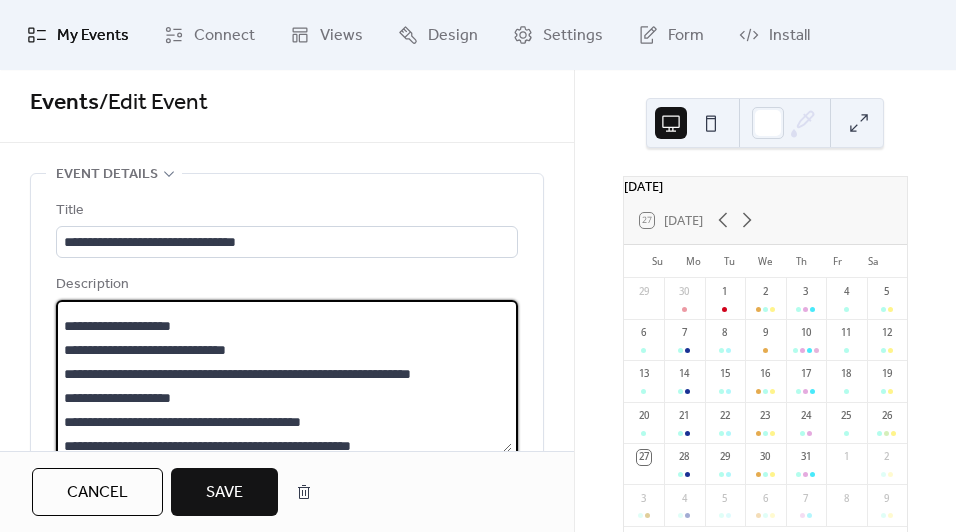 click at bounding box center [284, 376] 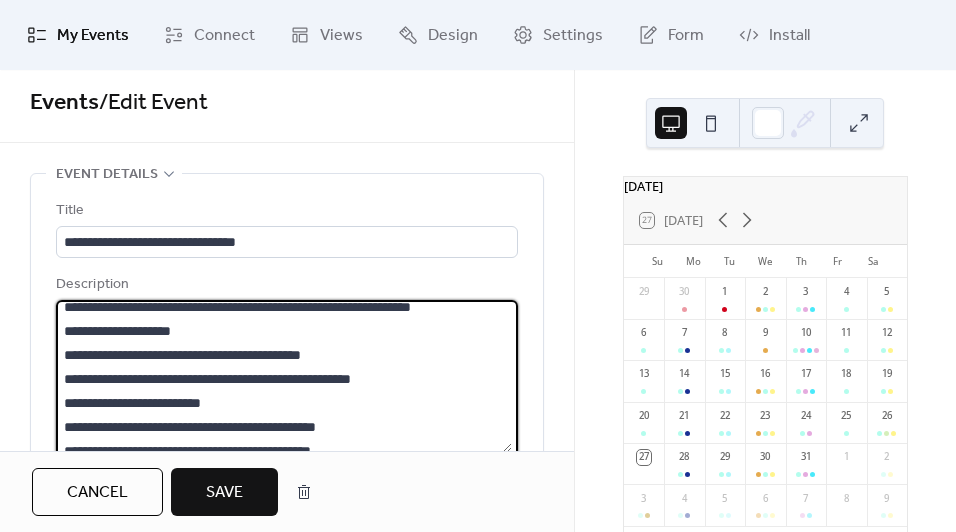 scroll, scrollTop: 312, scrollLeft: 0, axis: vertical 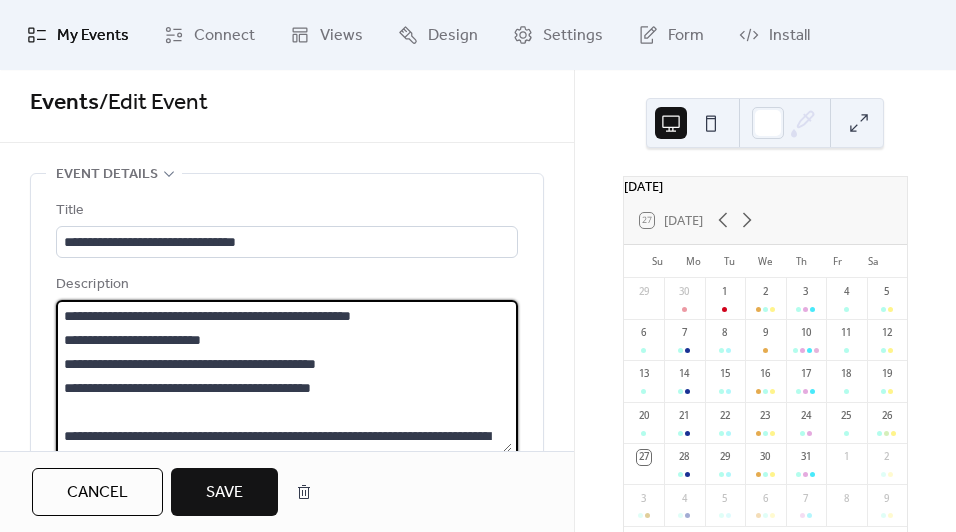 drag, startPoint x: 354, startPoint y: 363, endPoint x: 67, endPoint y: 365, distance: 287.00696 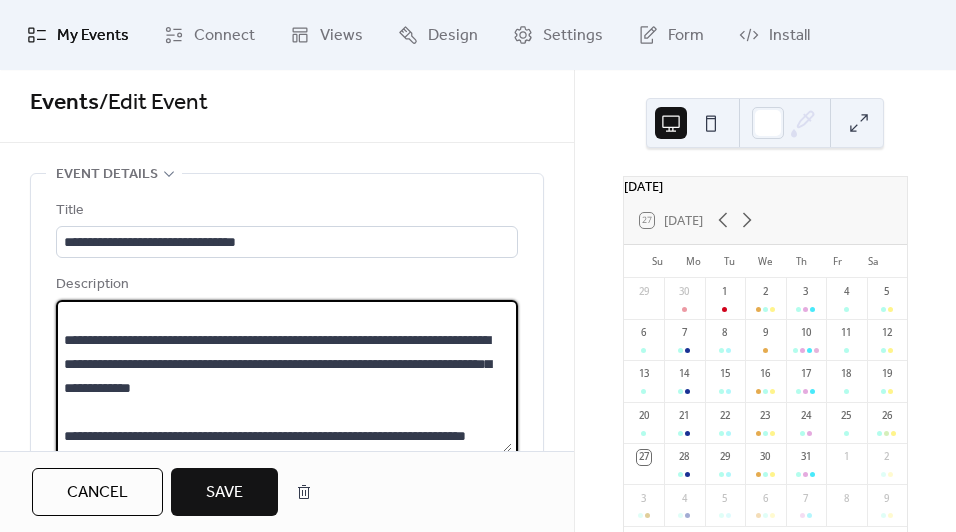 scroll, scrollTop: 503, scrollLeft: 0, axis: vertical 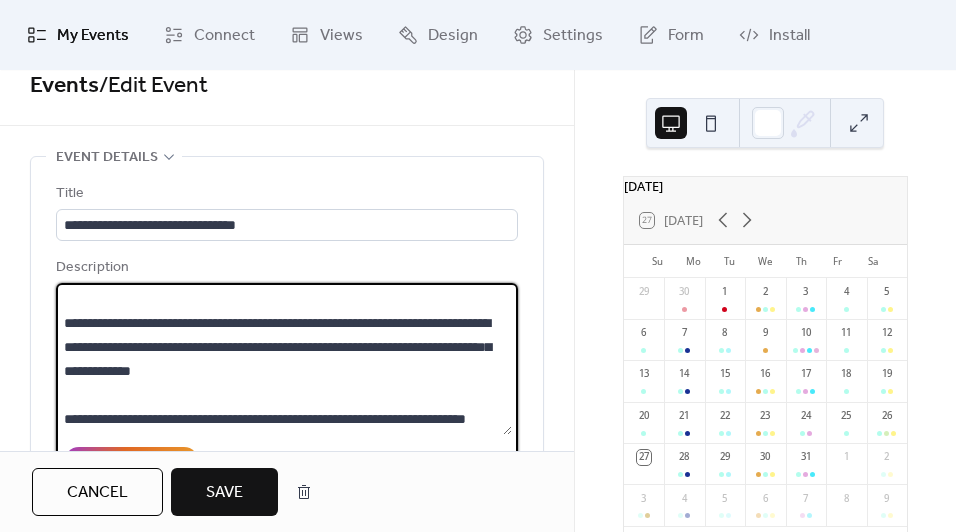 click at bounding box center (284, 359) 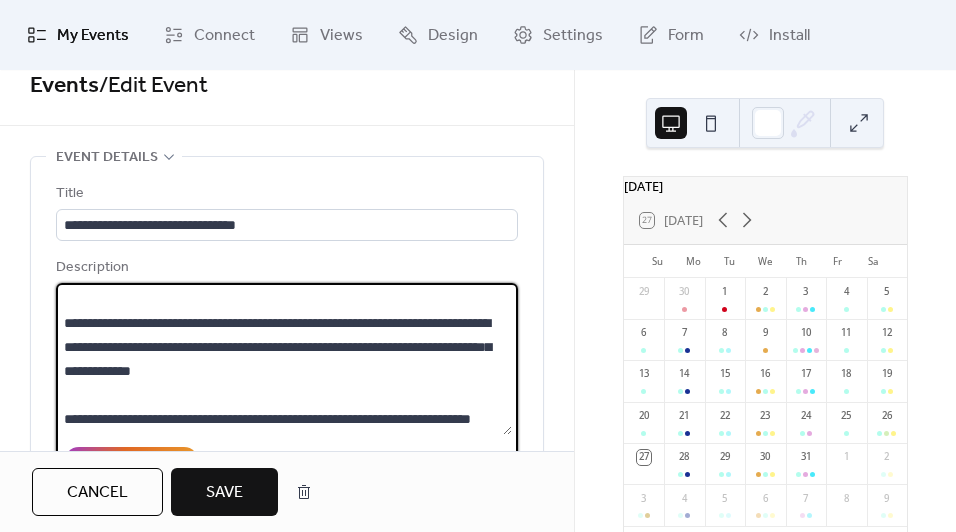 click at bounding box center (284, 359) 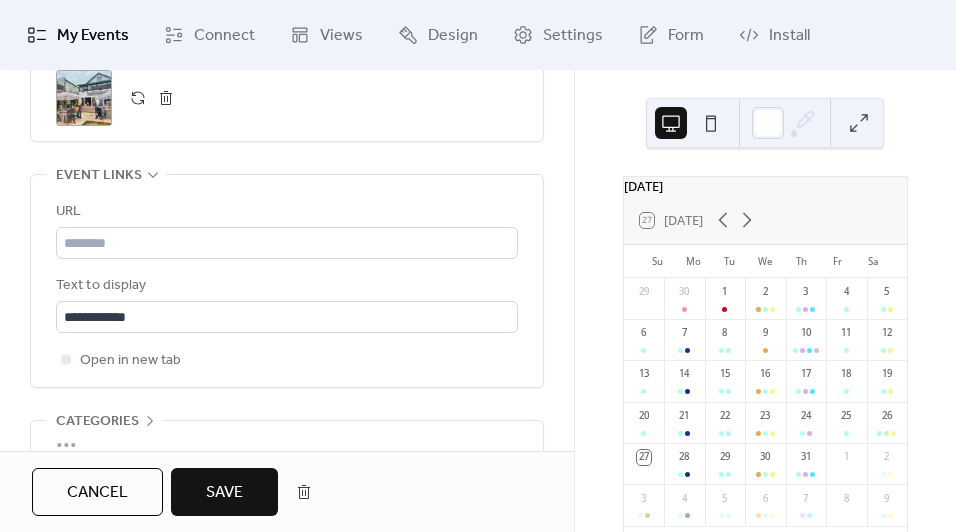 scroll, scrollTop: 1191, scrollLeft: 0, axis: vertical 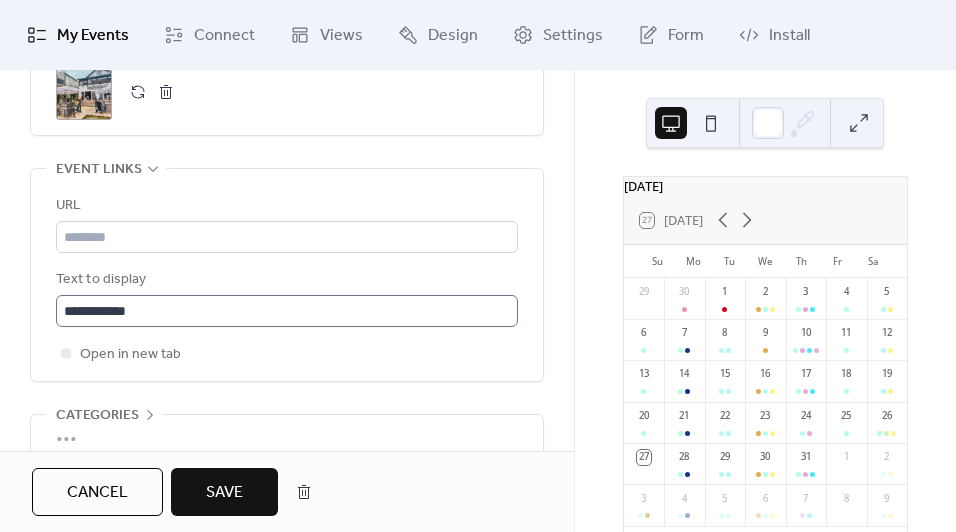 type on "**********" 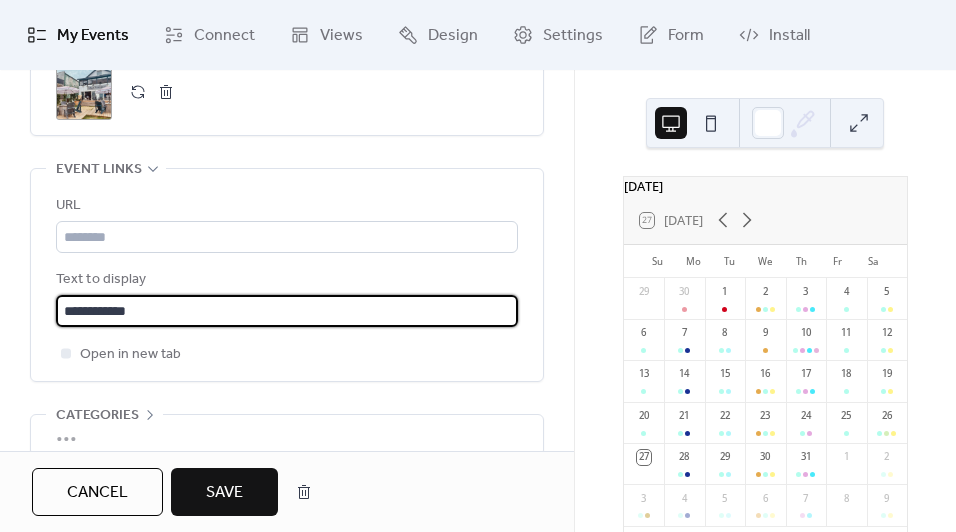 click on "**********" at bounding box center (287, 311) 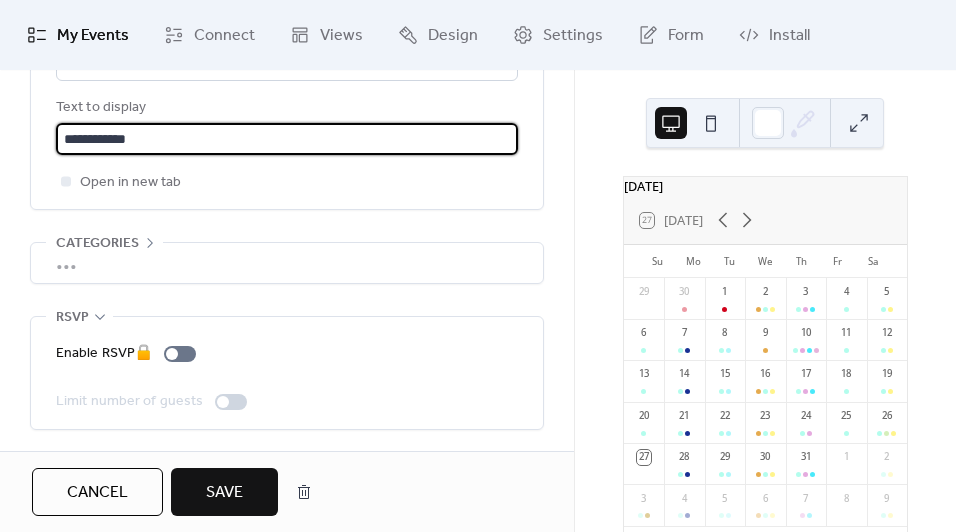 click on "Save" at bounding box center (224, 492) 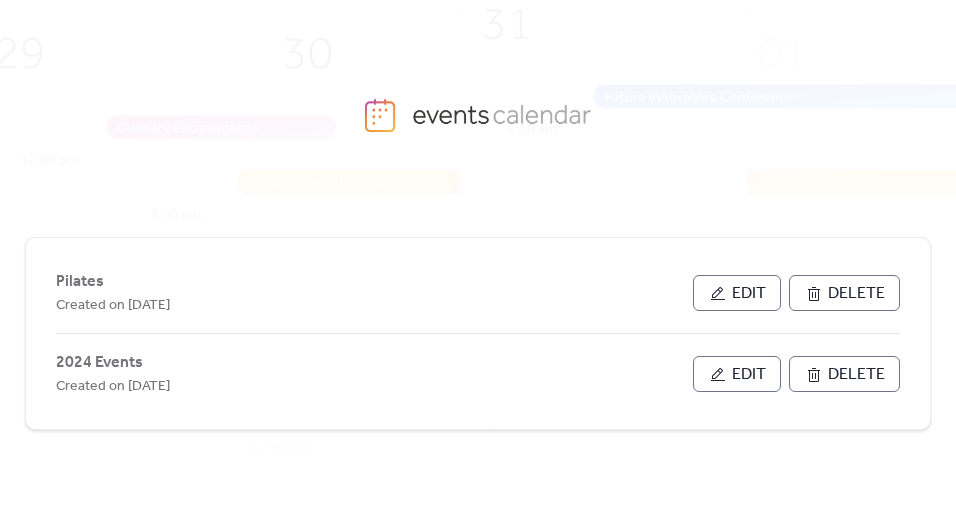 scroll, scrollTop: 0, scrollLeft: 0, axis: both 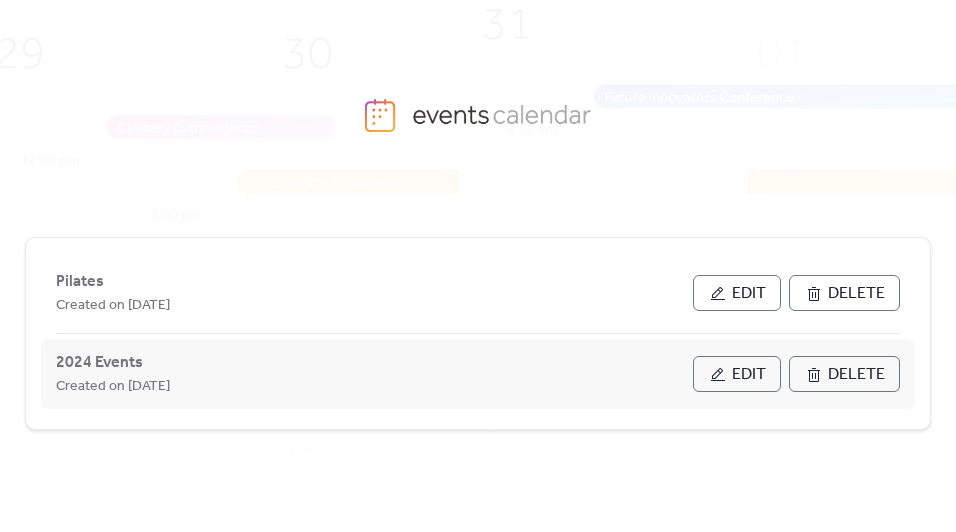 click on "Edit" at bounding box center [737, 374] 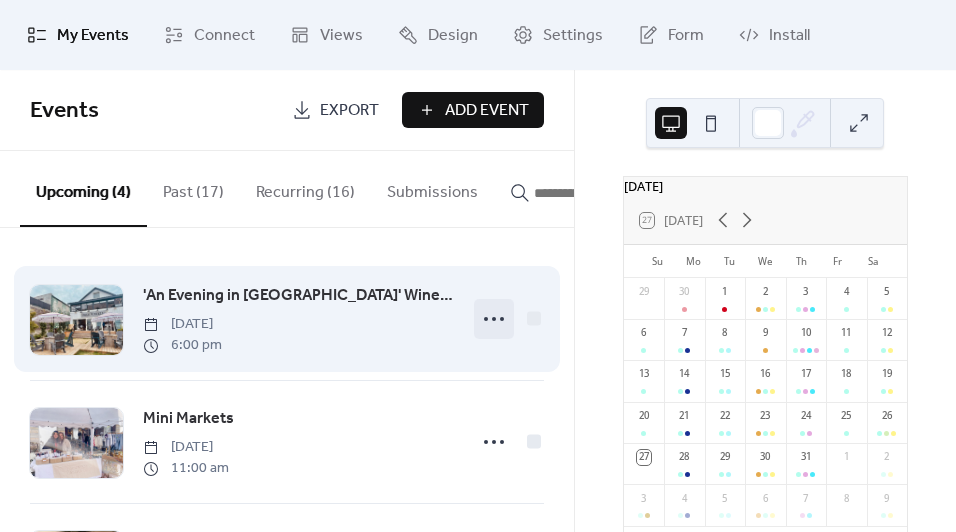 click 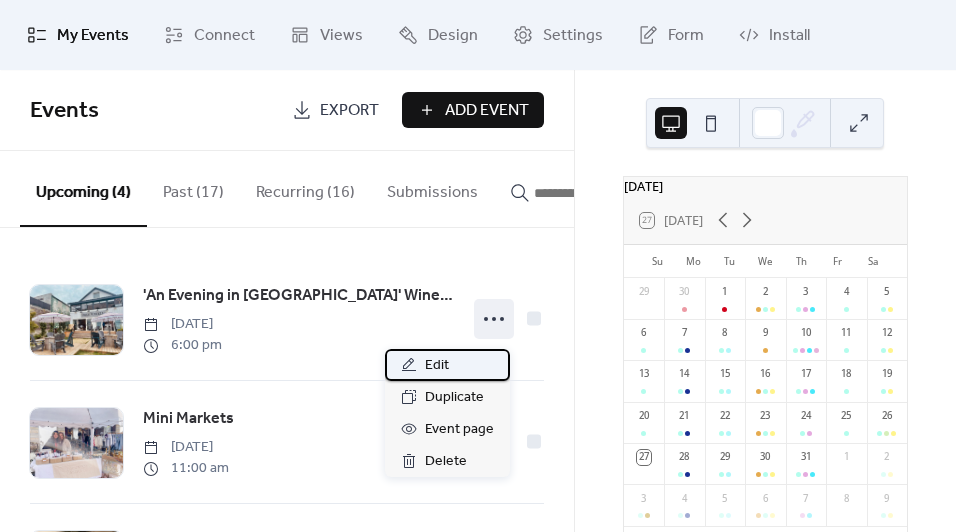 click on "Edit" at bounding box center (447, 365) 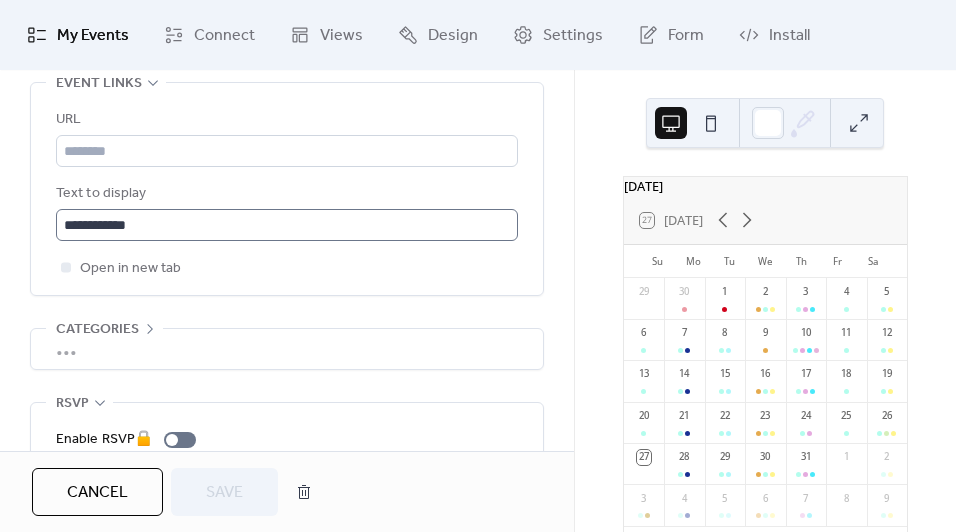 scroll, scrollTop: 1276, scrollLeft: 0, axis: vertical 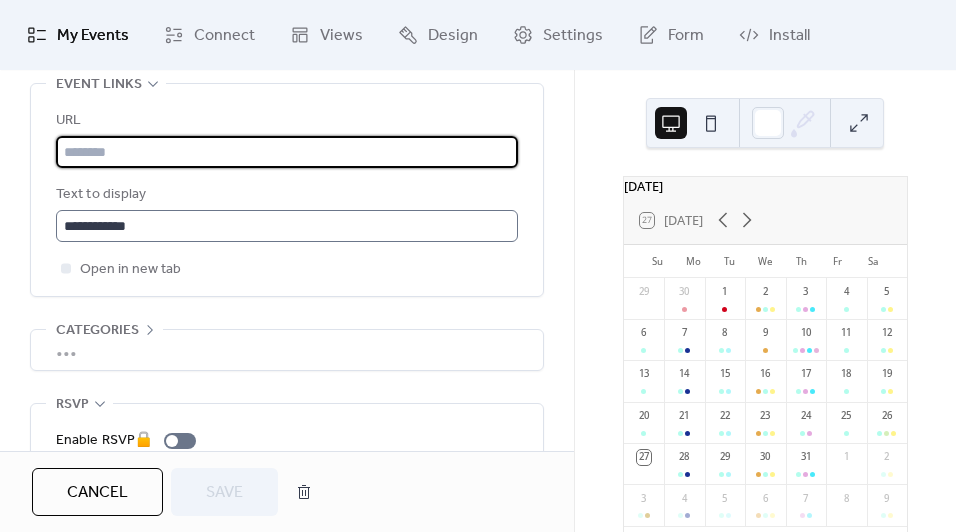 click at bounding box center [287, 152] 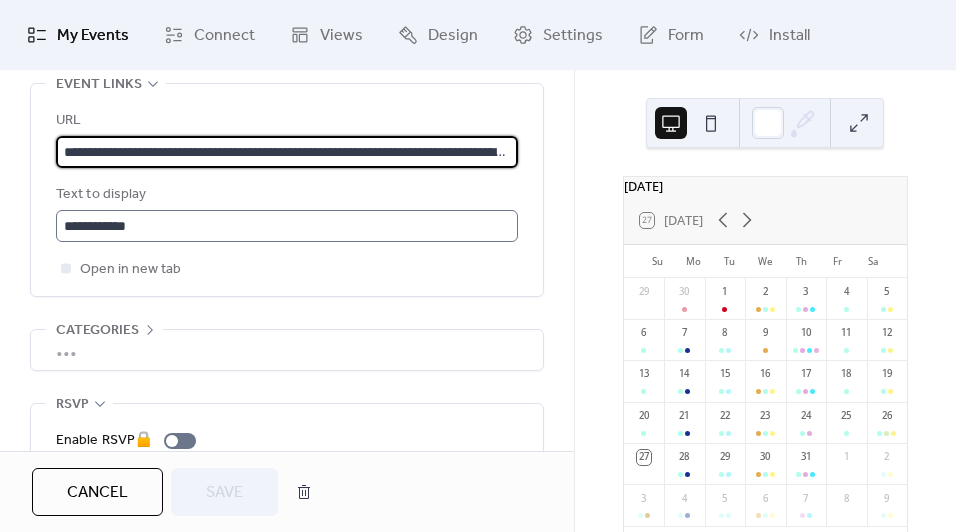 scroll, scrollTop: 0, scrollLeft: 152, axis: horizontal 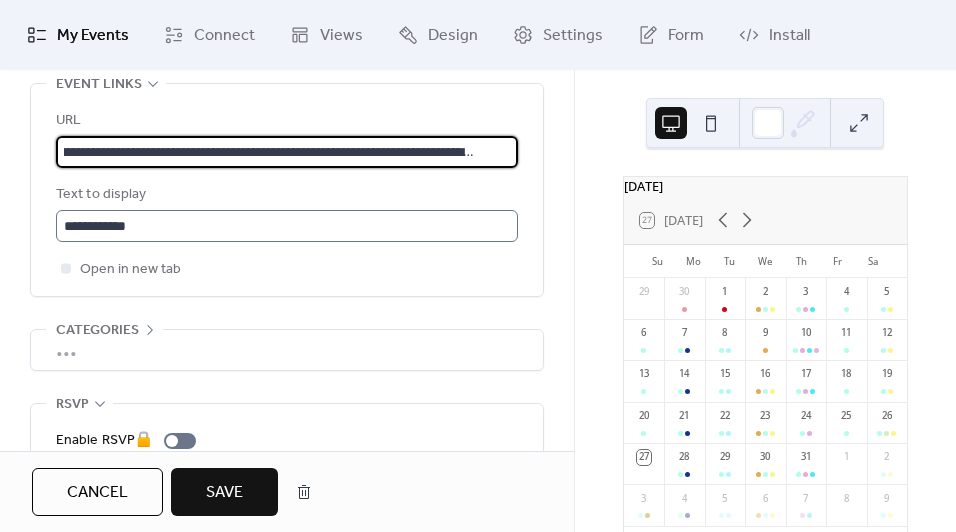 type on "**********" 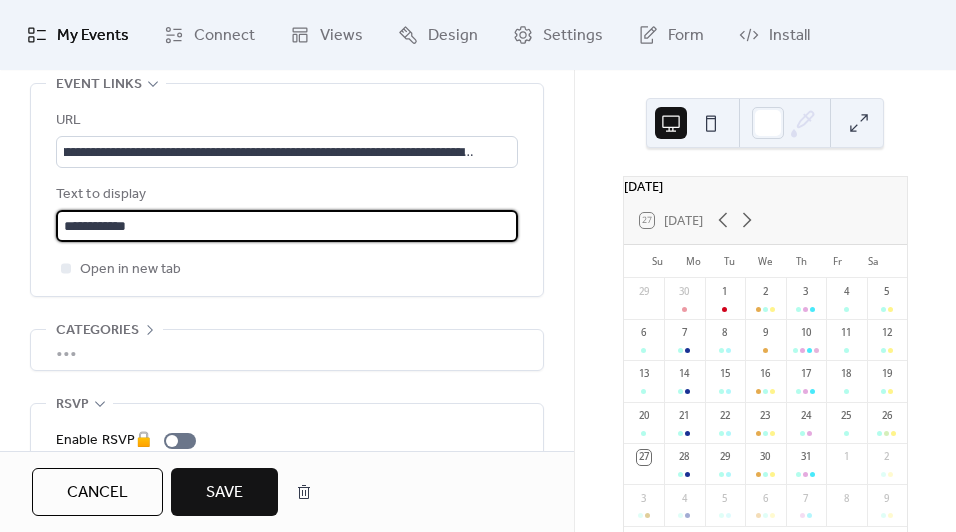 scroll, scrollTop: 0, scrollLeft: 0, axis: both 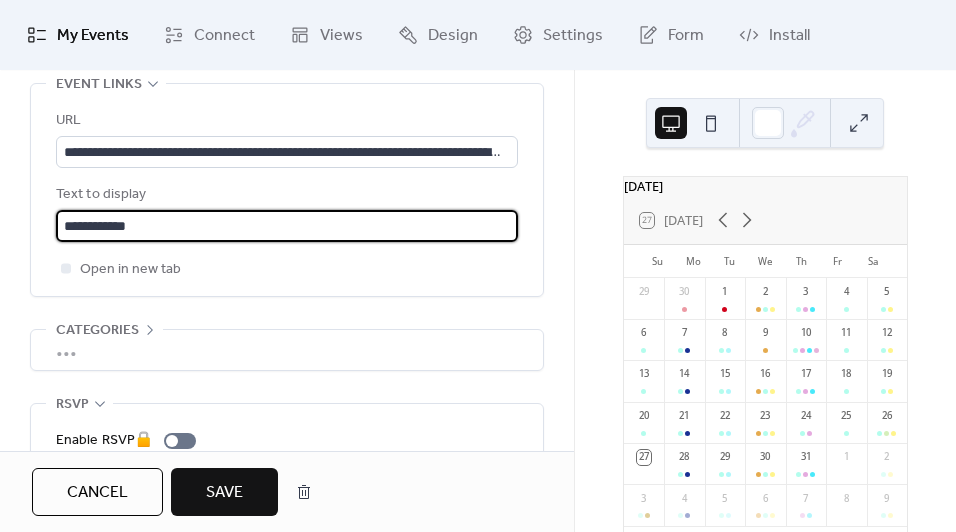 drag, startPoint x: 170, startPoint y: 224, endPoint x: 5, endPoint y: 224, distance: 165 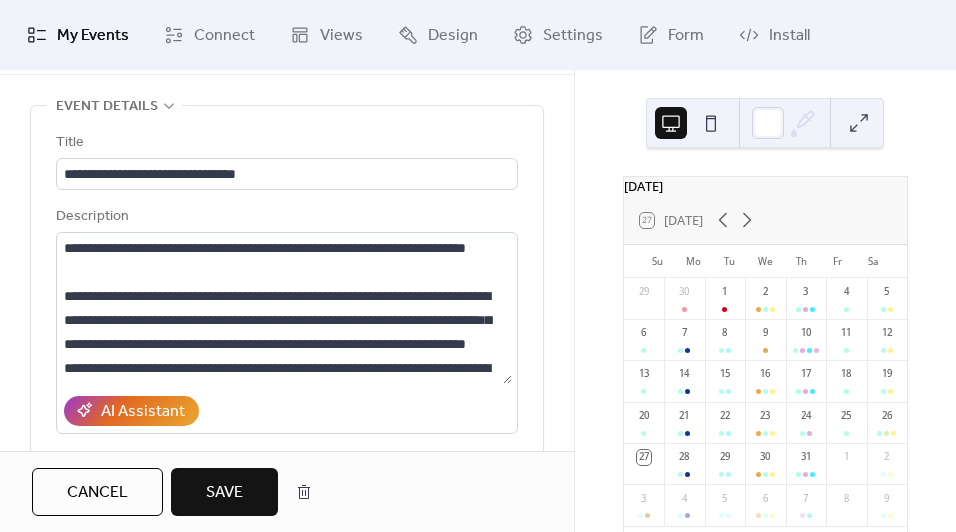 scroll, scrollTop: 0, scrollLeft: 0, axis: both 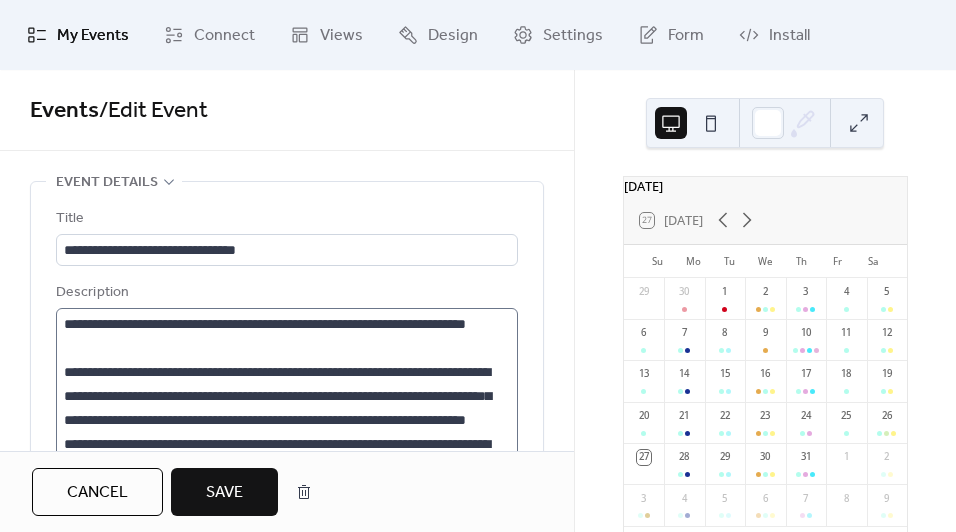 type on "**********" 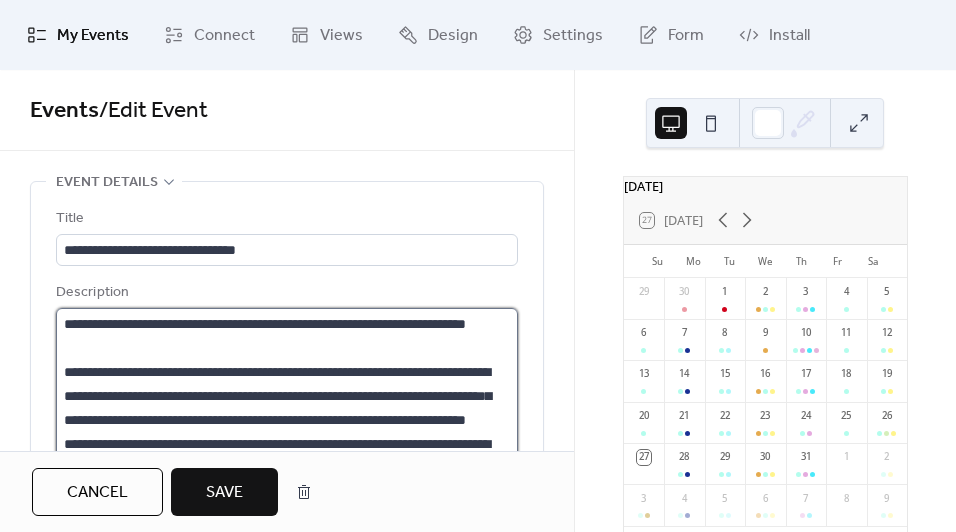 click at bounding box center (284, 384) 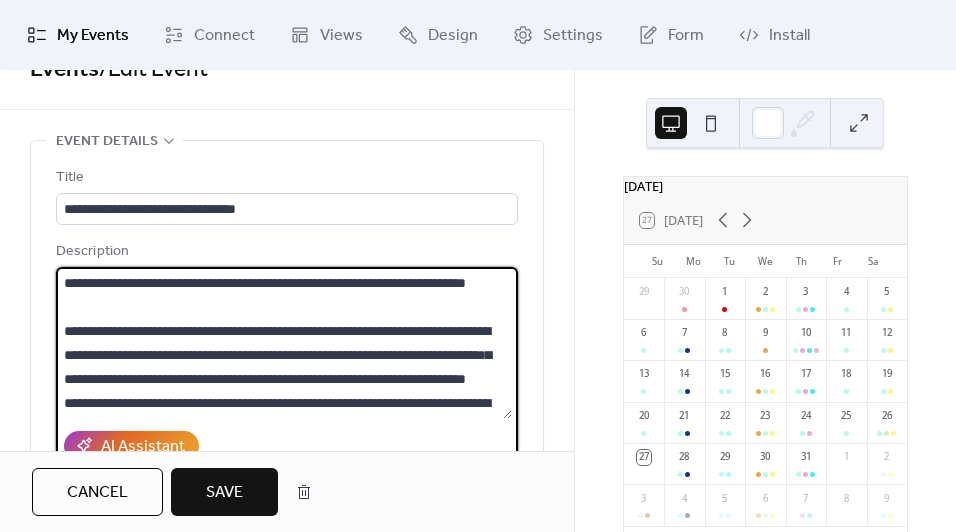 scroll, scrollTop: 46, scrollLeft: 0, axis: vertical 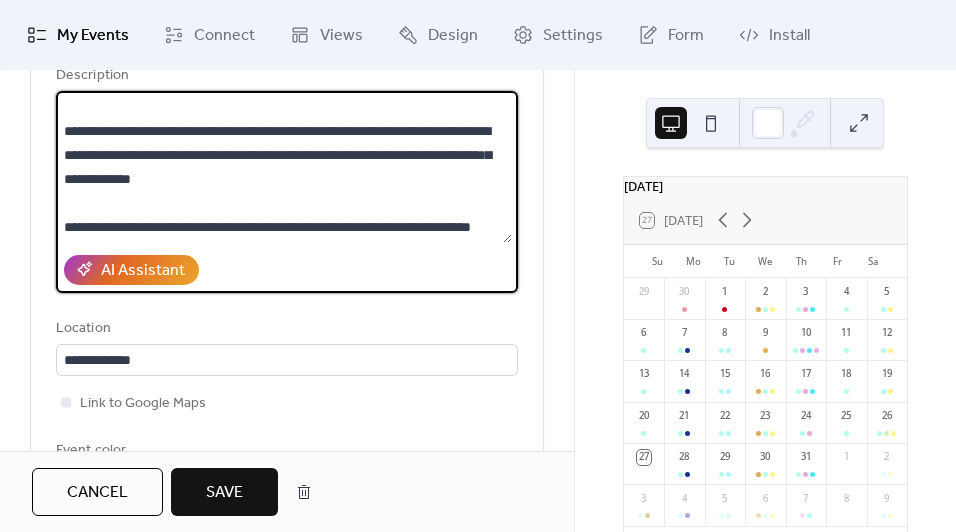 click at bounding box center [284, 167] 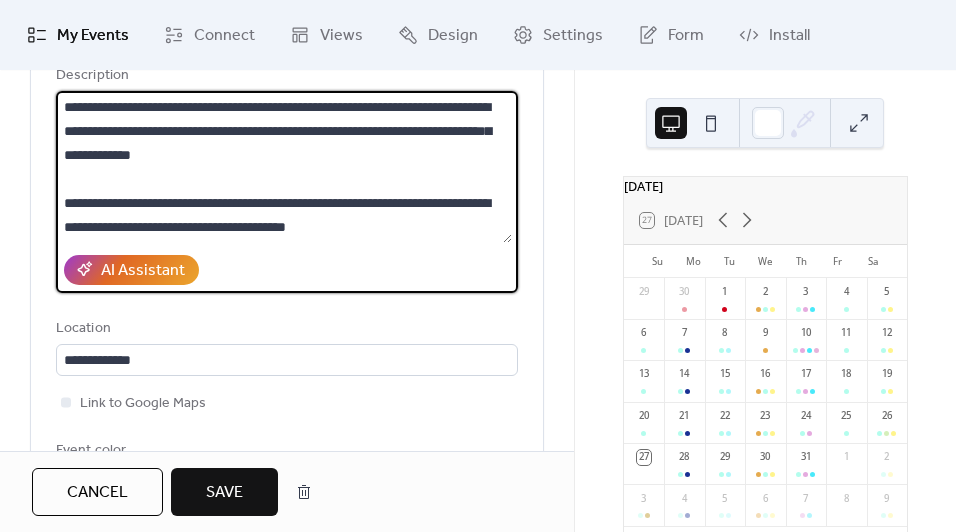 drag, startPoint x: 63, startPoint y: 177, endPoint x: 358, endPoint y: 173, distance: 295.02713 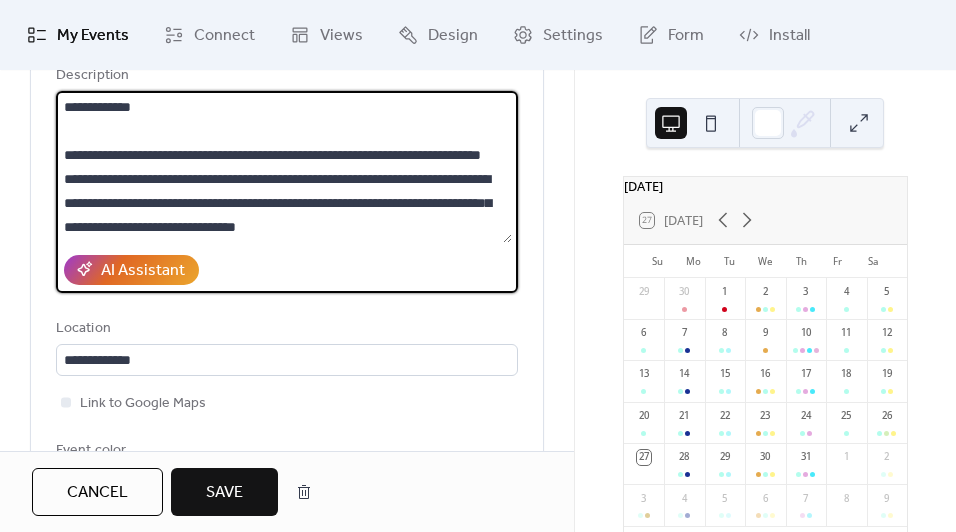 scroll, scrollTop: 525, scrollLeft: 0, axis: vertical 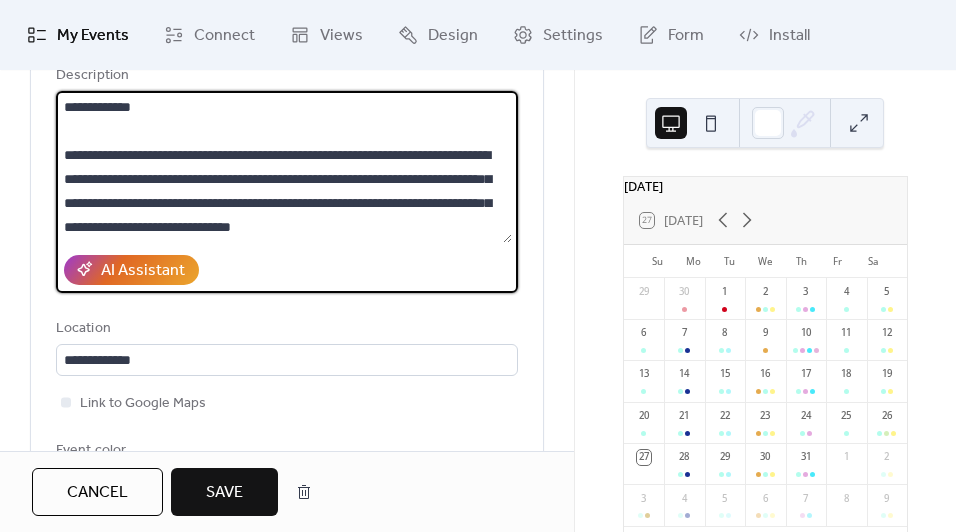 click at bounding box center [284, 167] 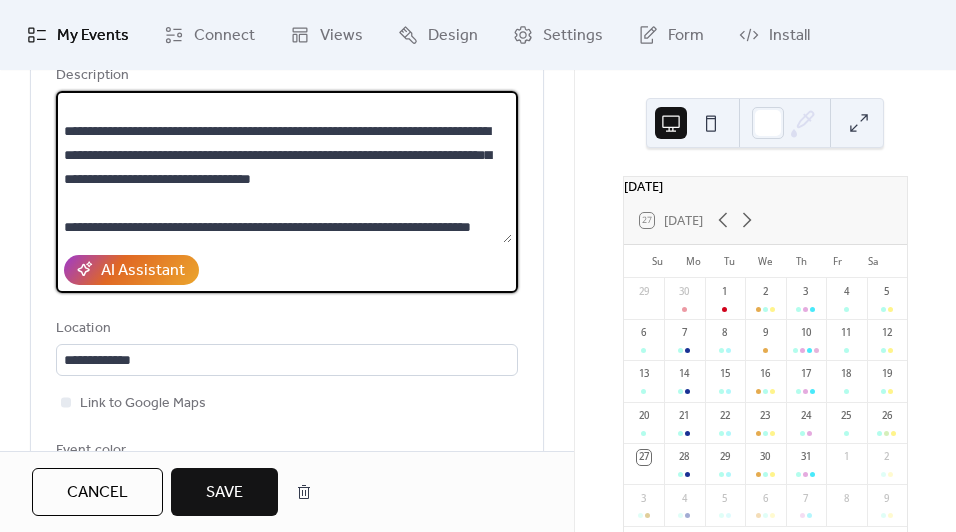 drag, startPoint x: 493, startPoint y: 175, endPoint x: 60, endPoint y: 122, distance: 436.2316 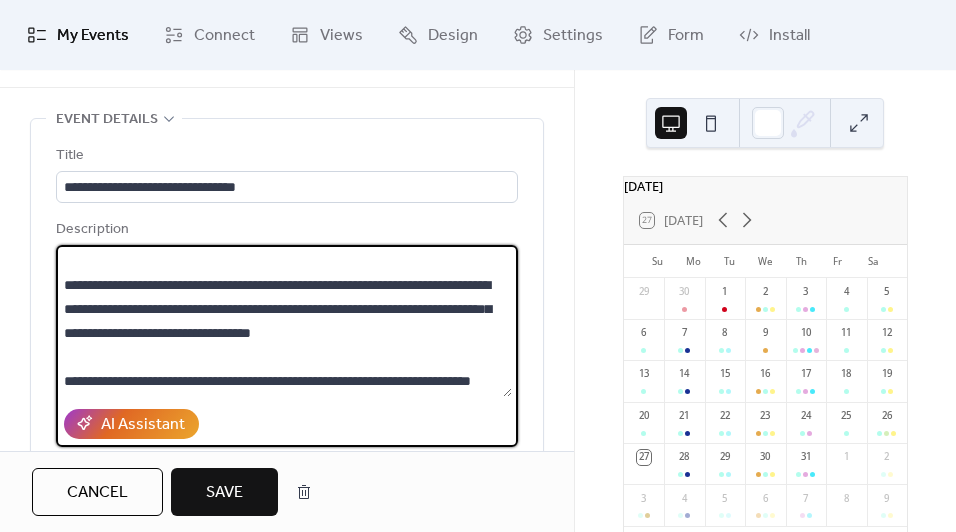 scroll, scrollTop: 61, scrollLeft: 0, axis: vertical 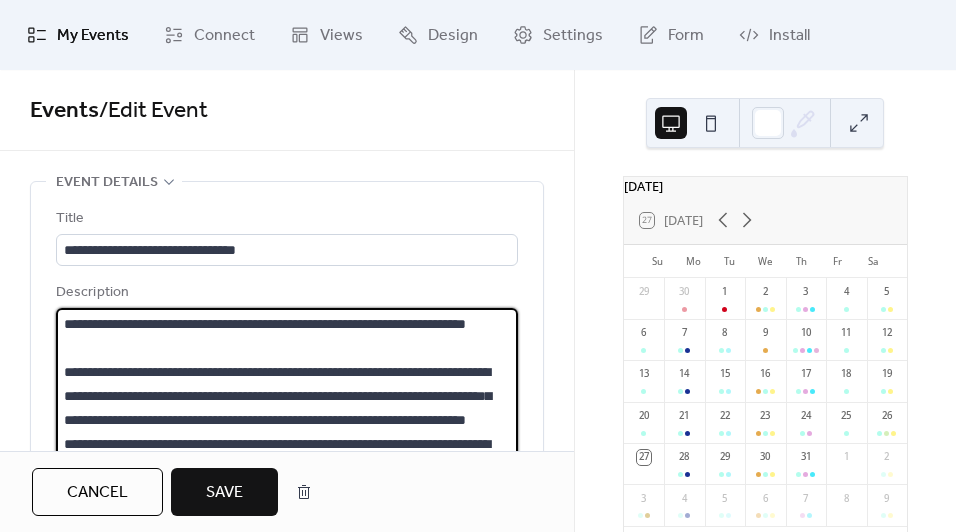 click at bounding box center [284, 384] 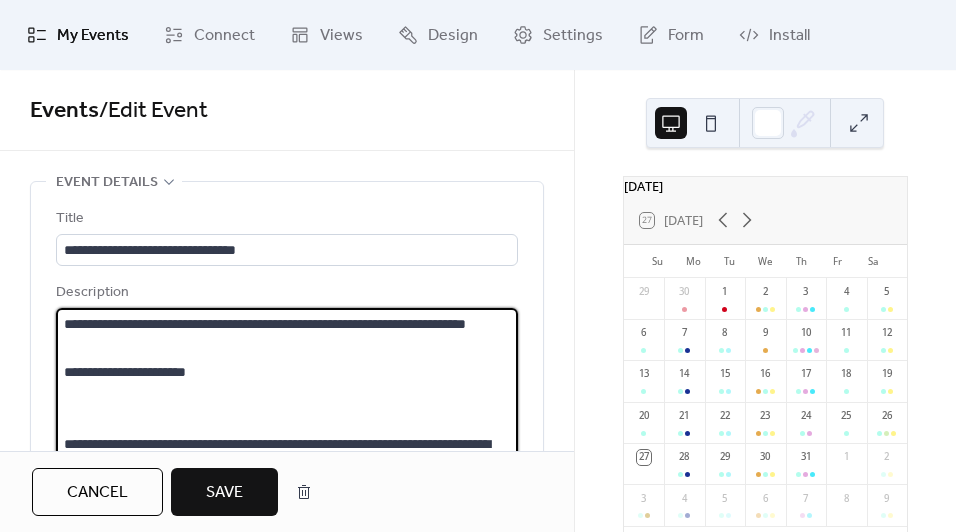 paste on "**********" 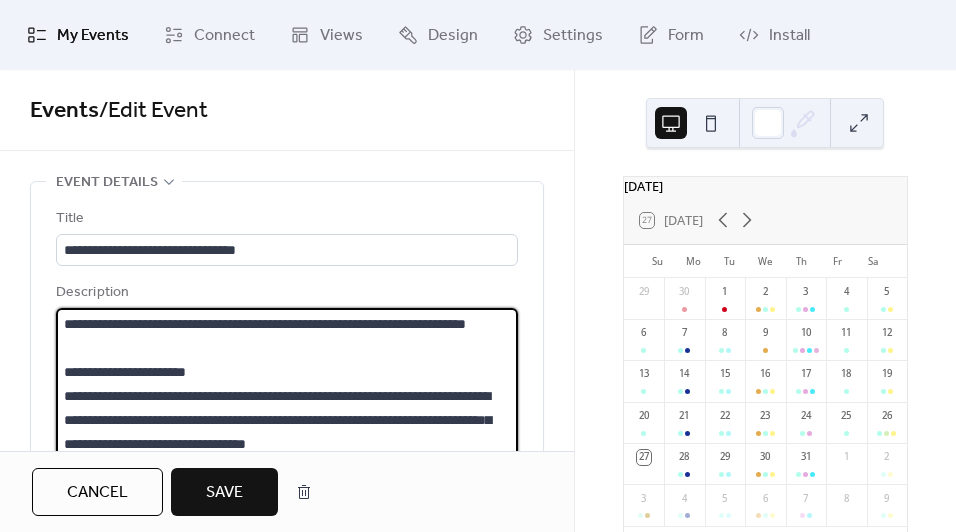 scroll, scrollTop: 20, scrollLeft: 0, axis: vertical 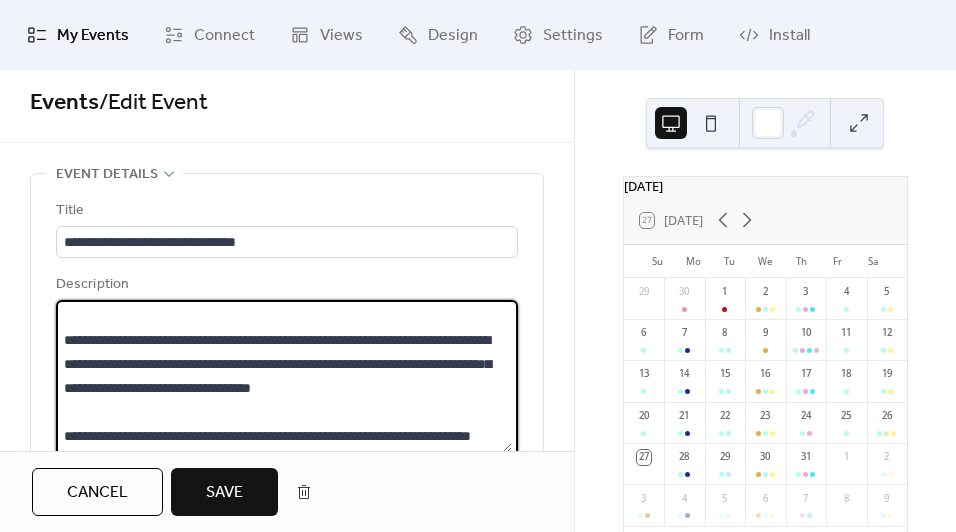drag, startPoint x: 62, startPoint y: 335, endPoint x: 583, endPoint y: 379, distance: 522.8547 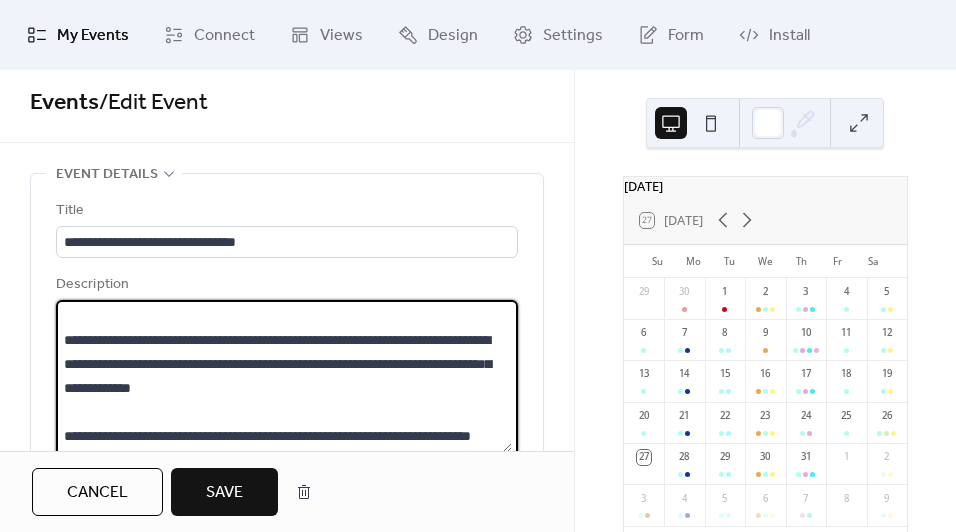 scroll, scrollTop: 624, scrollLeft: 0, axis: vertical 